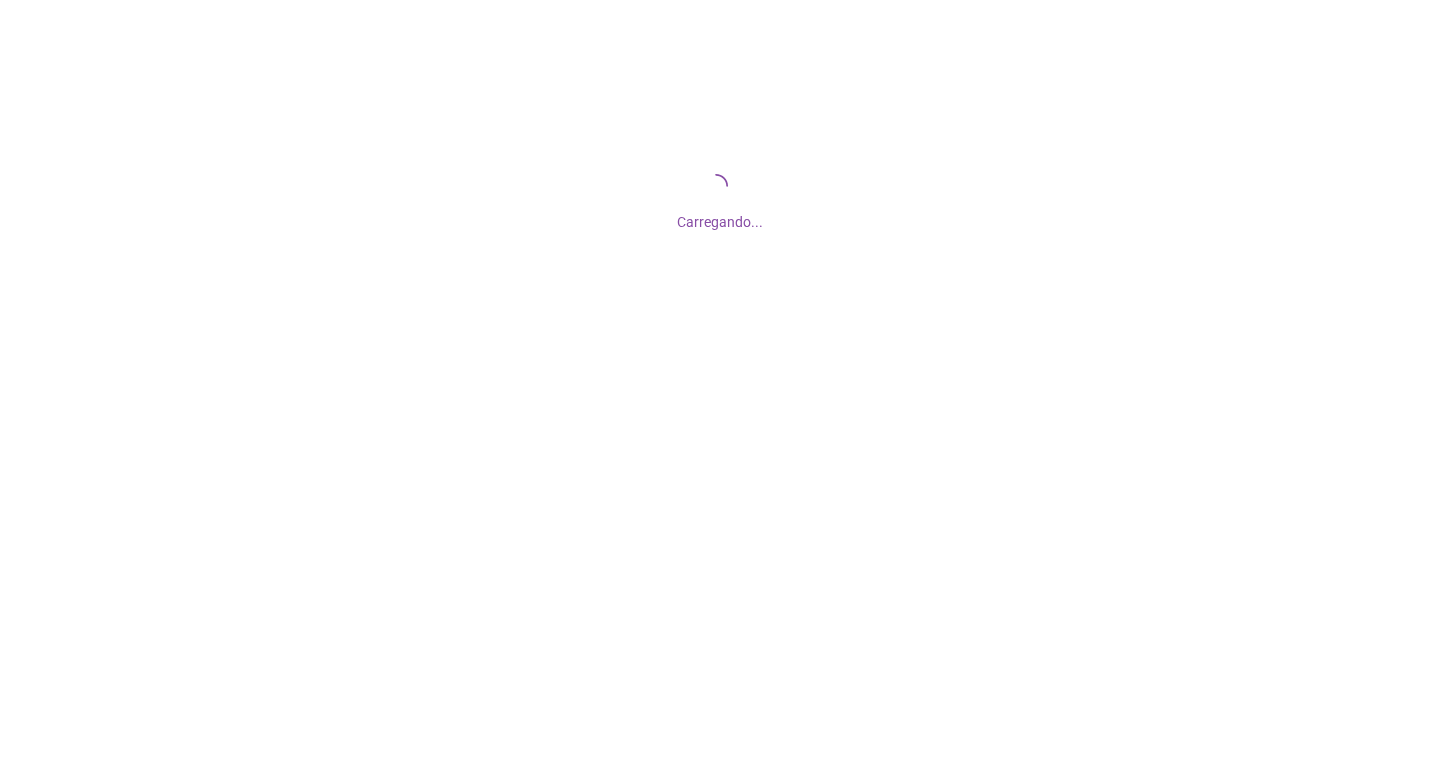 scroll, scrollTop: 0, scrollLeft: 0, axis: both 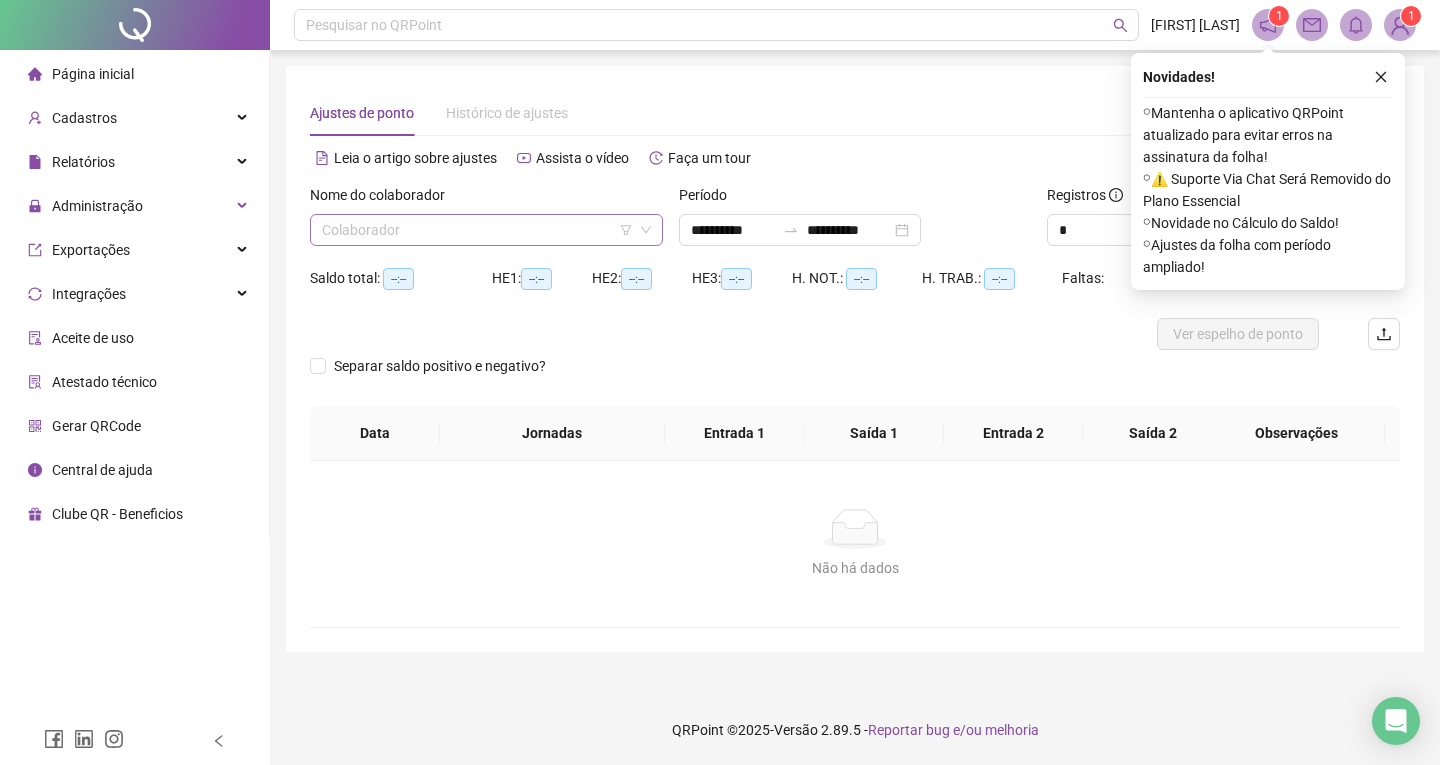 click at bounding box center [477, 230] 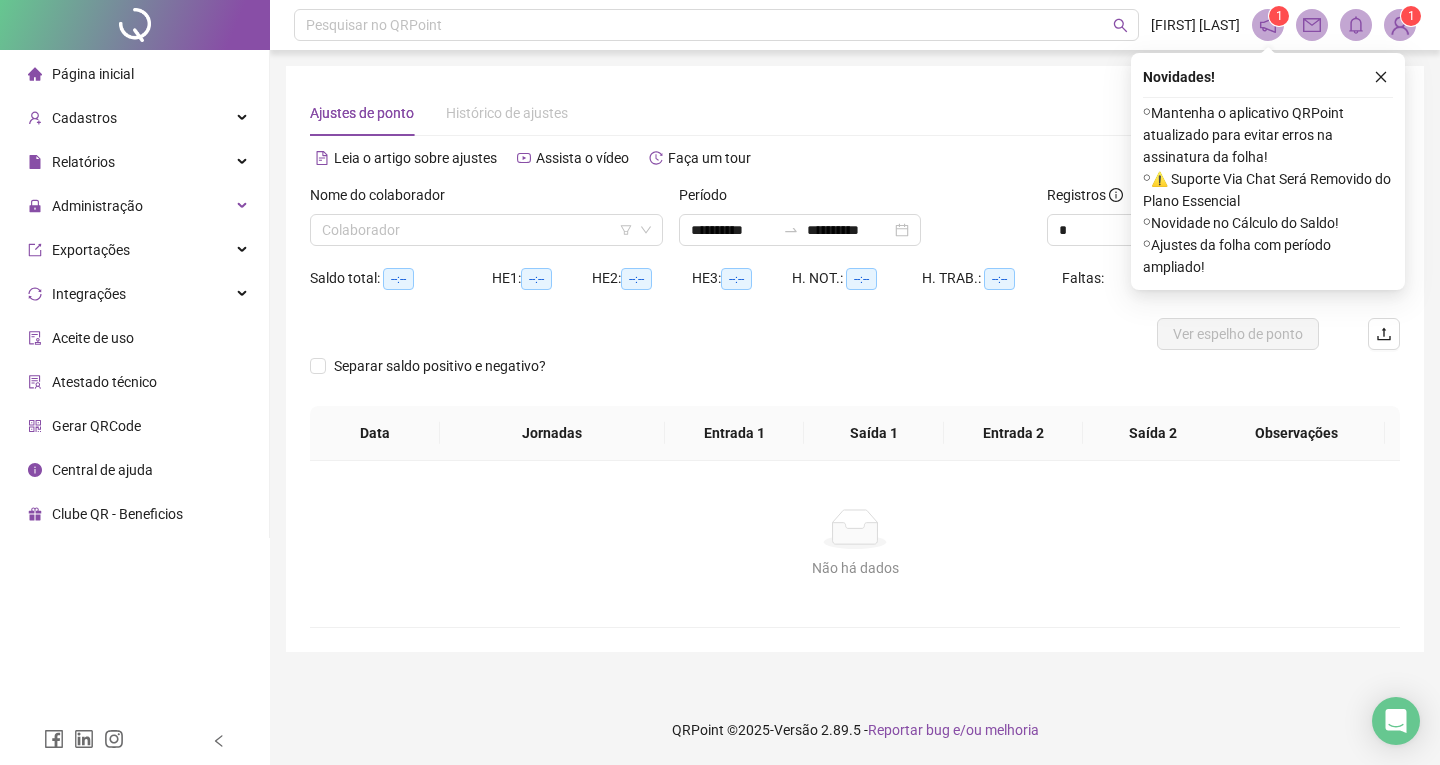 click at bounding box center [719, 334] 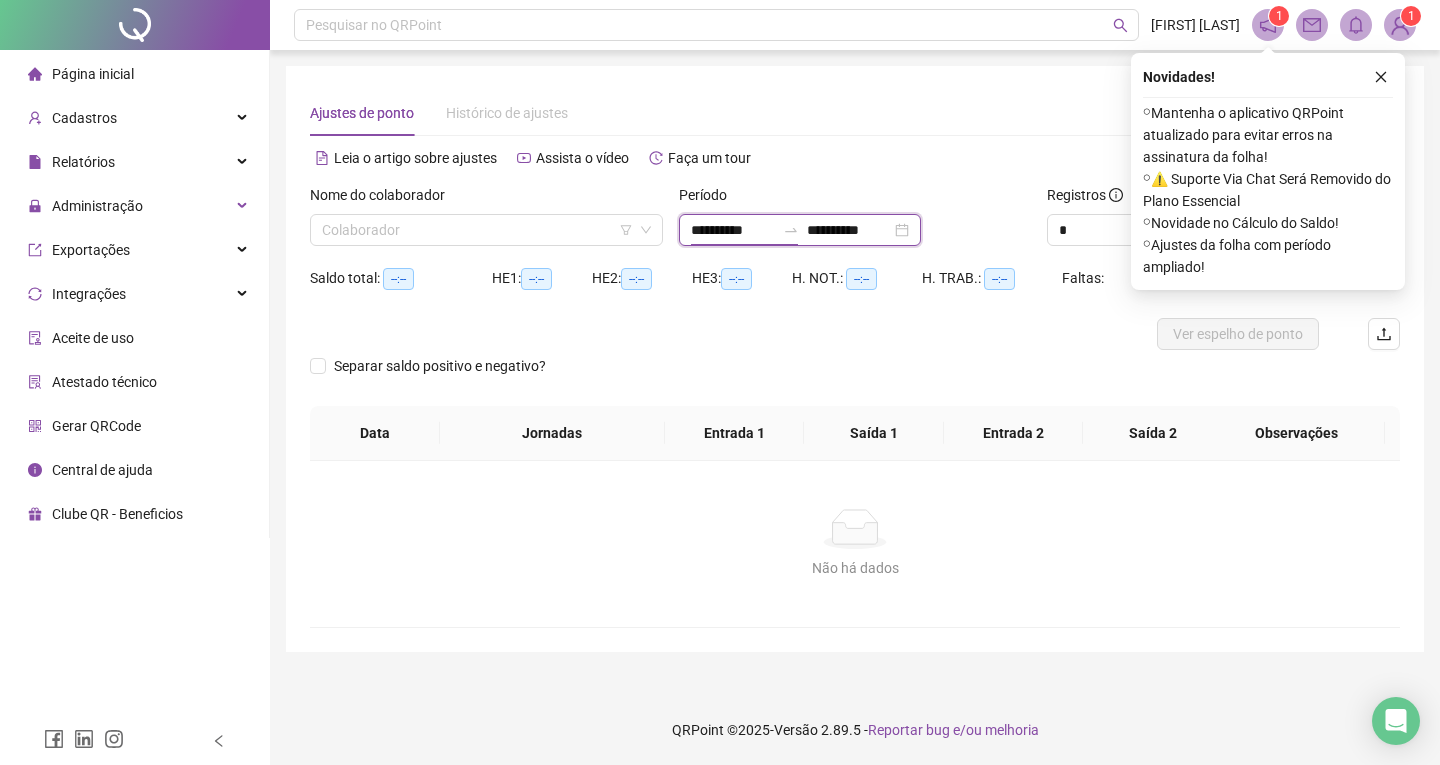 click on "**********" at bounding box center (733, 230) 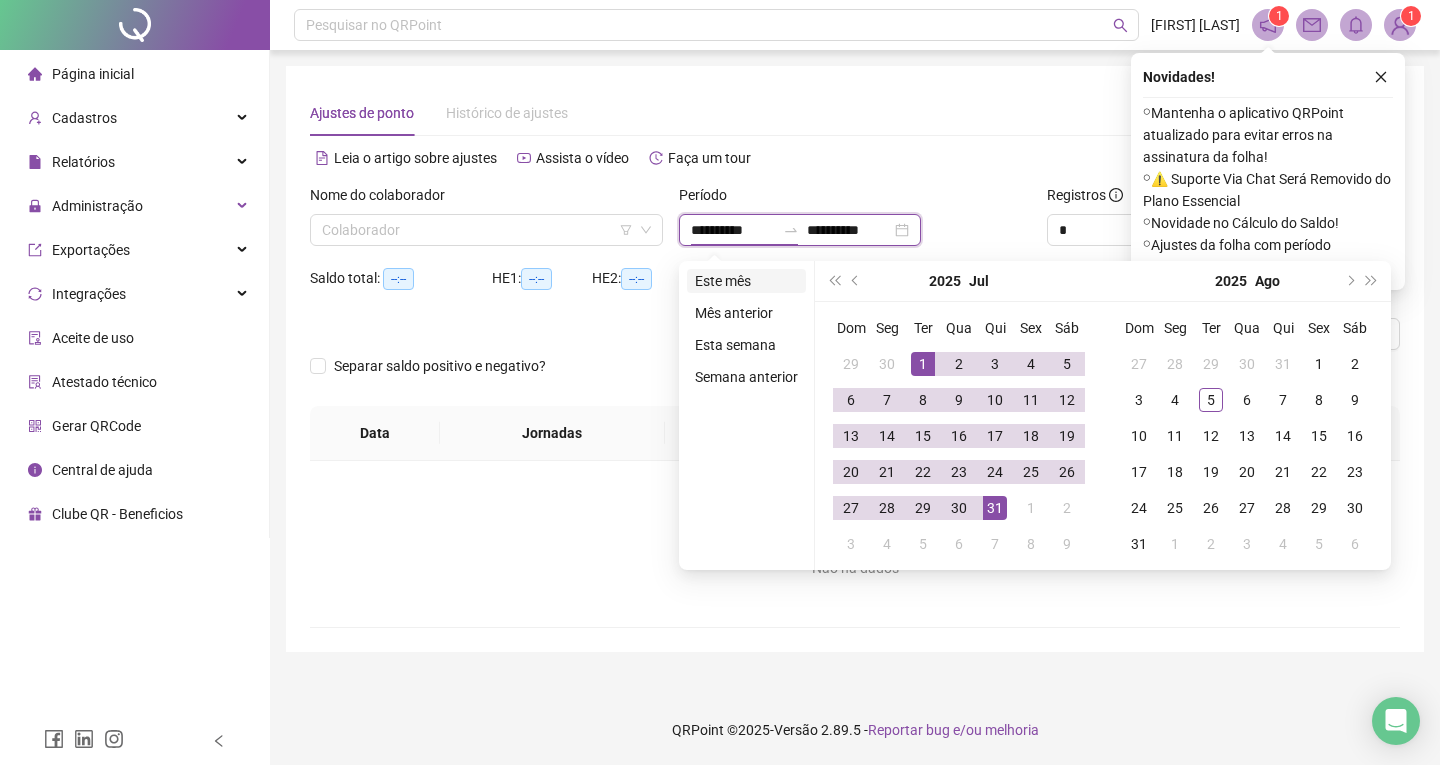 type on "**********" 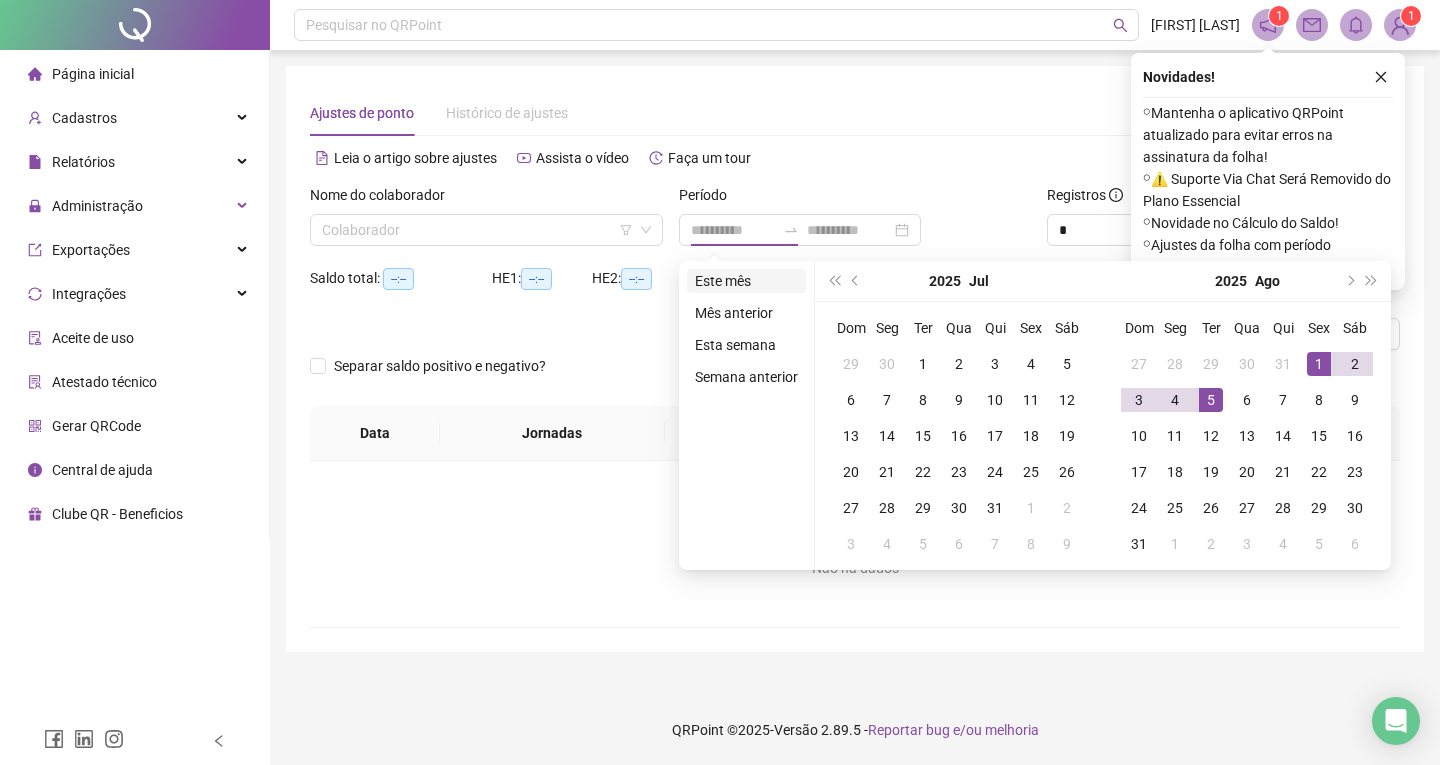 click on "Este mês" at bounding box center [746, 281] 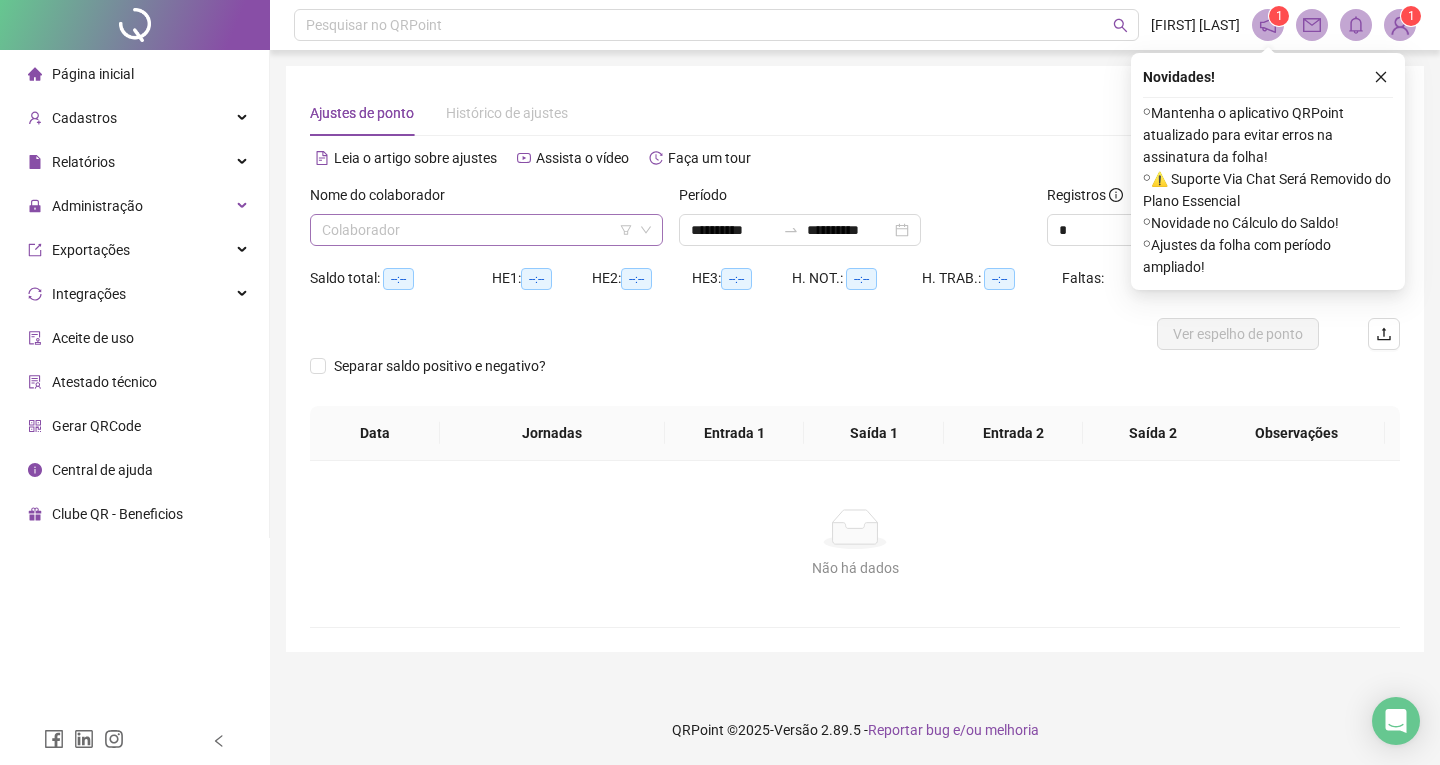 click at bounding box center [477, 230] 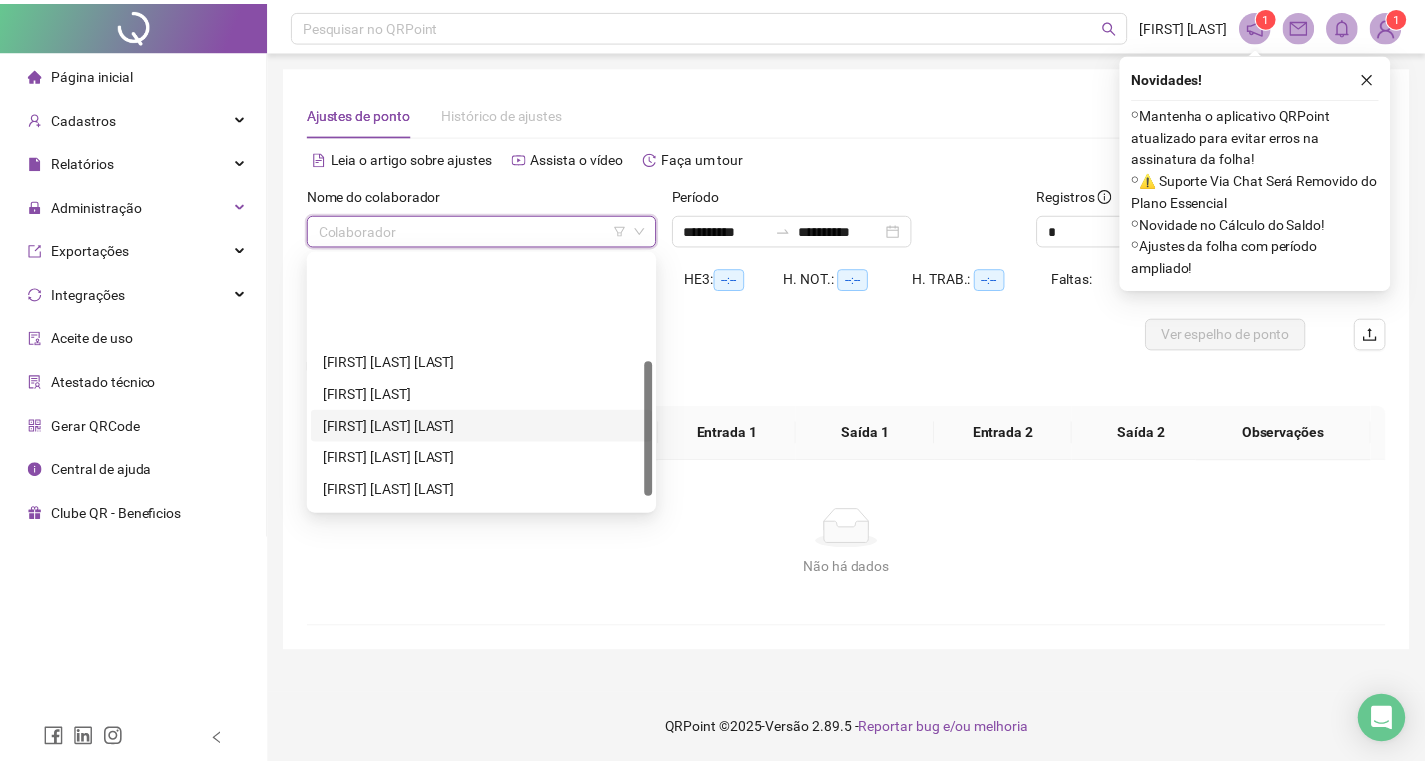 scroll, scrollTop: 224, scrollLeft: 0, axis: vertical 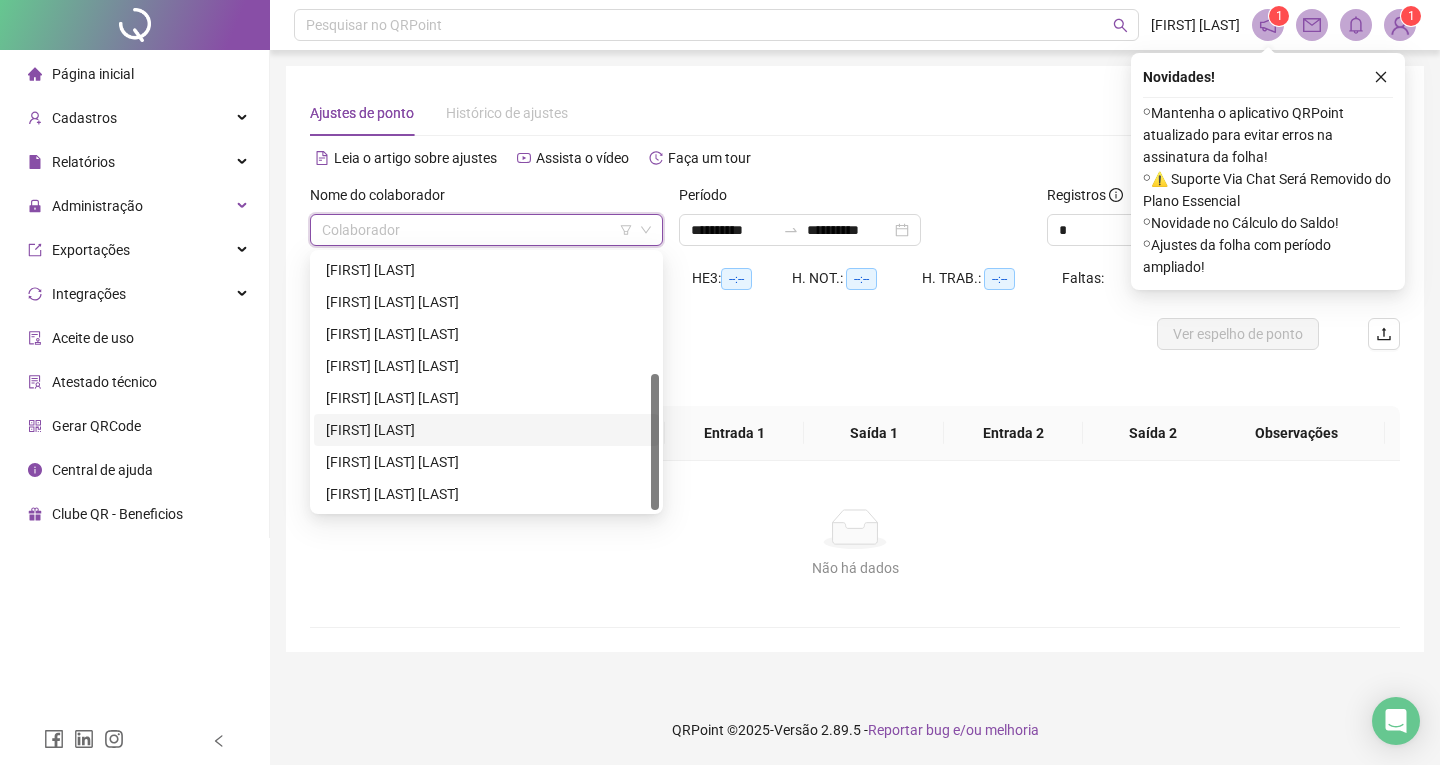 click on "[FIRST] [LAST]" at bounding box center [486, 430] 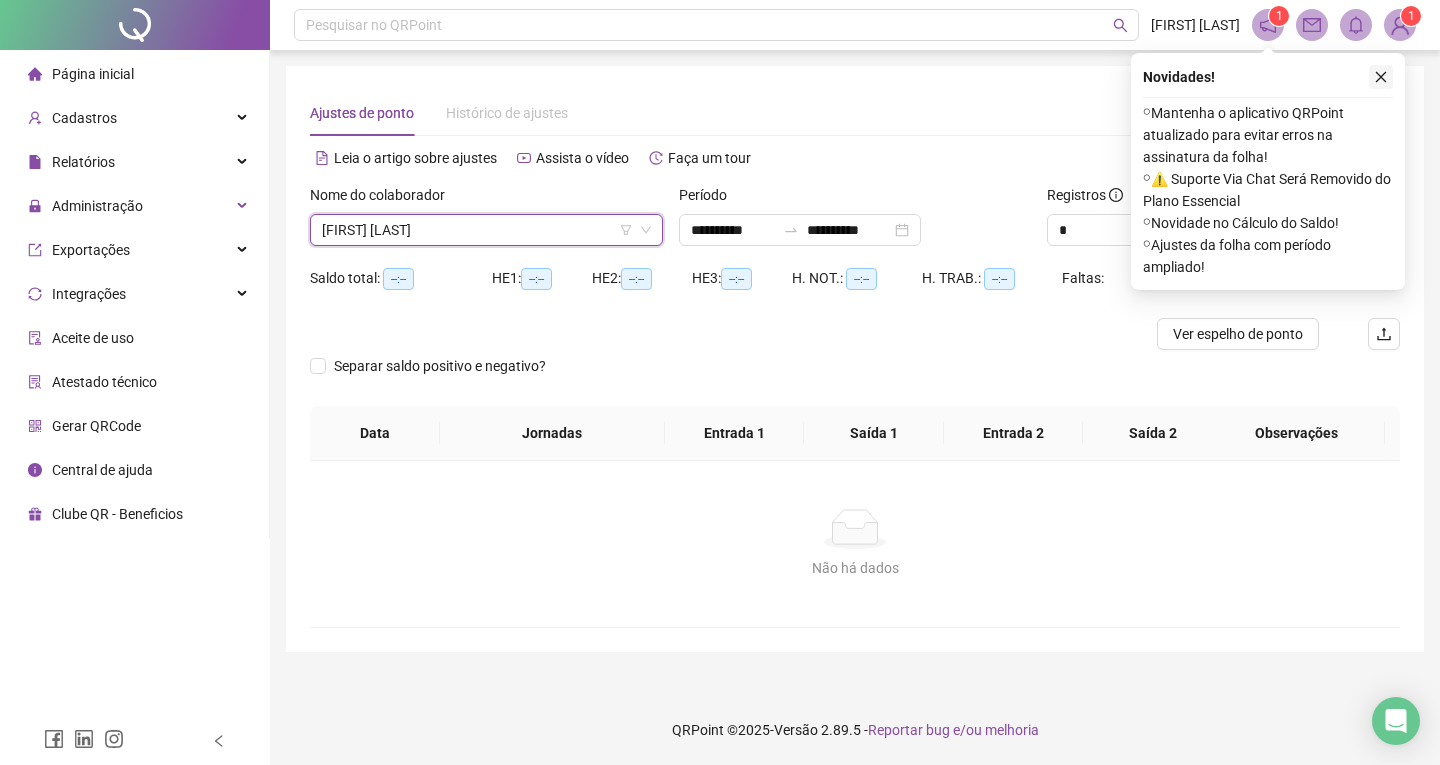 click 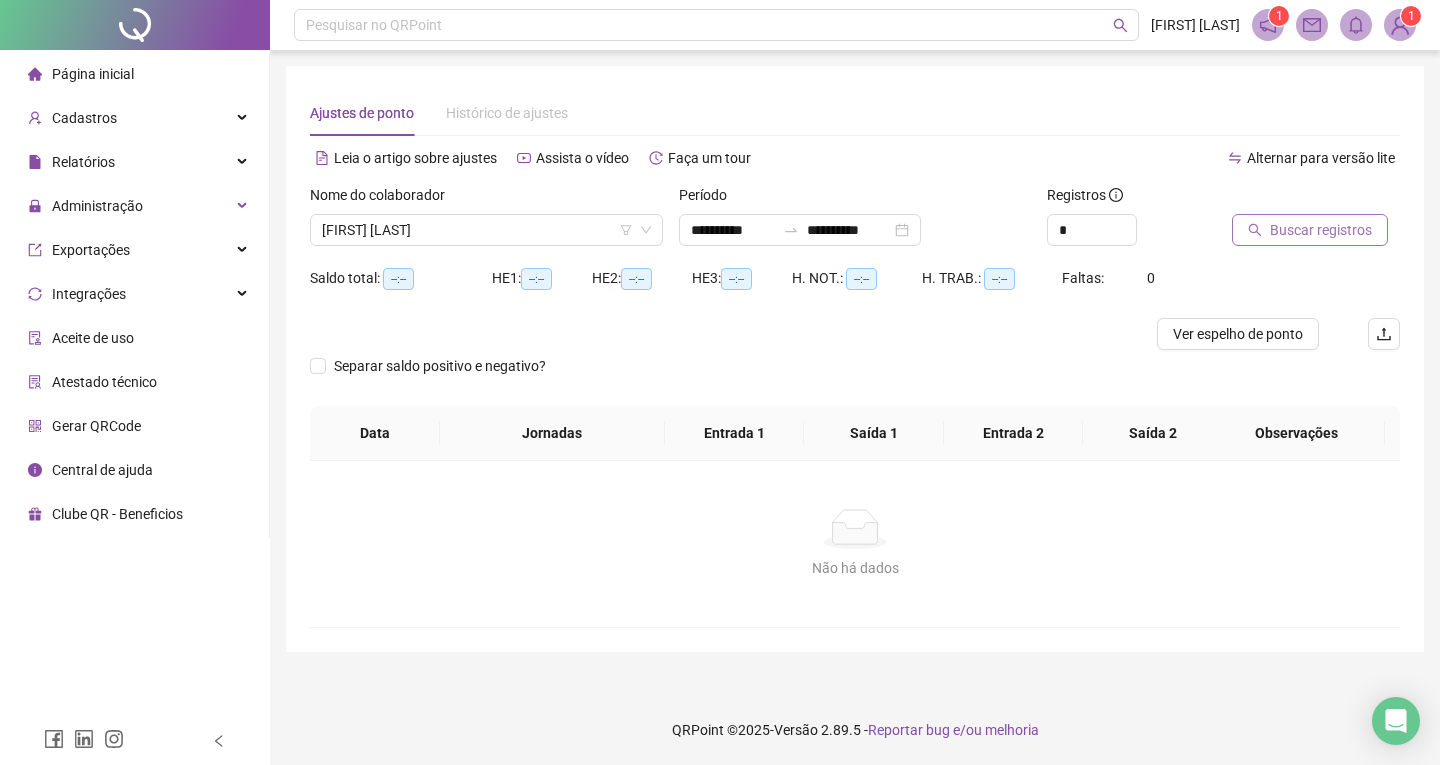 click on "Buscar registros" at bounding box center (1321, 230) 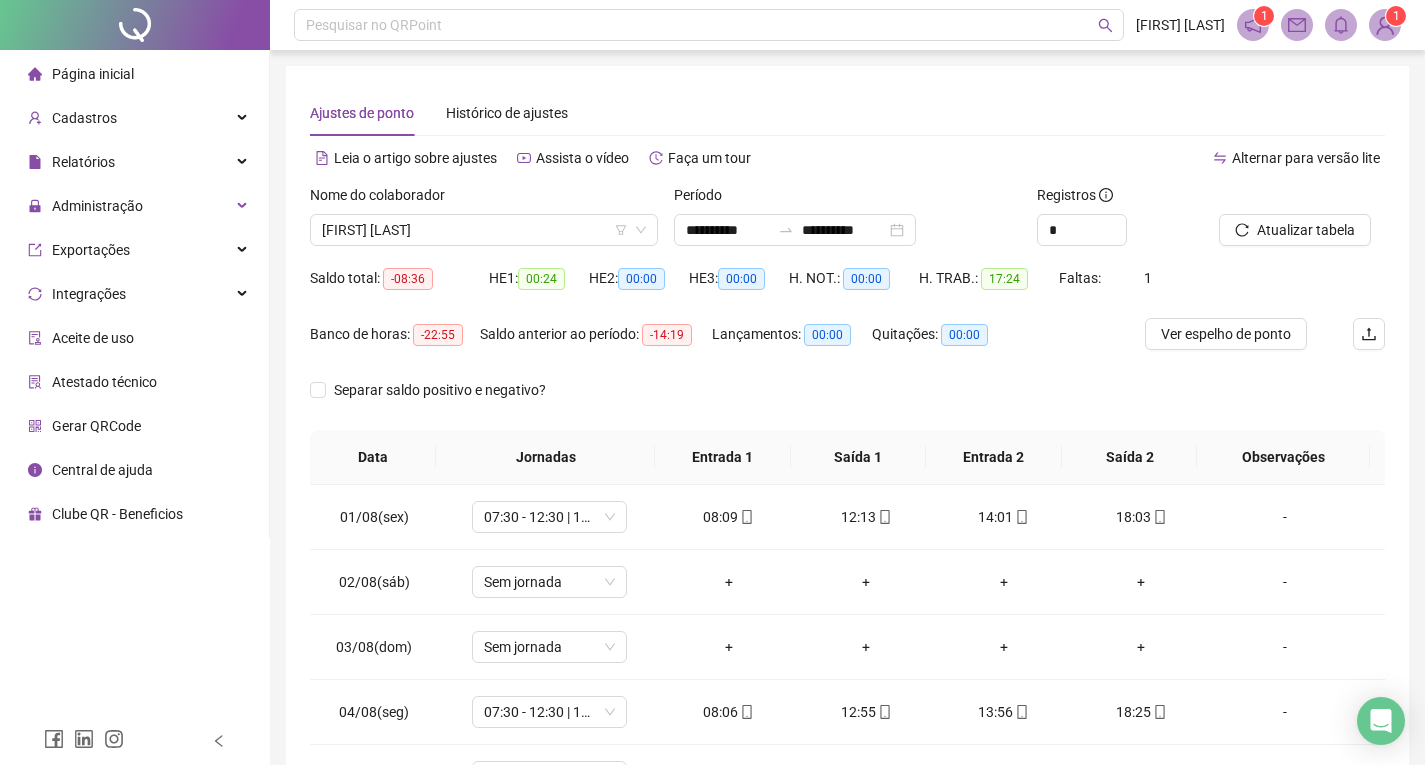 click on "**********" at bounding box center (848, 223) 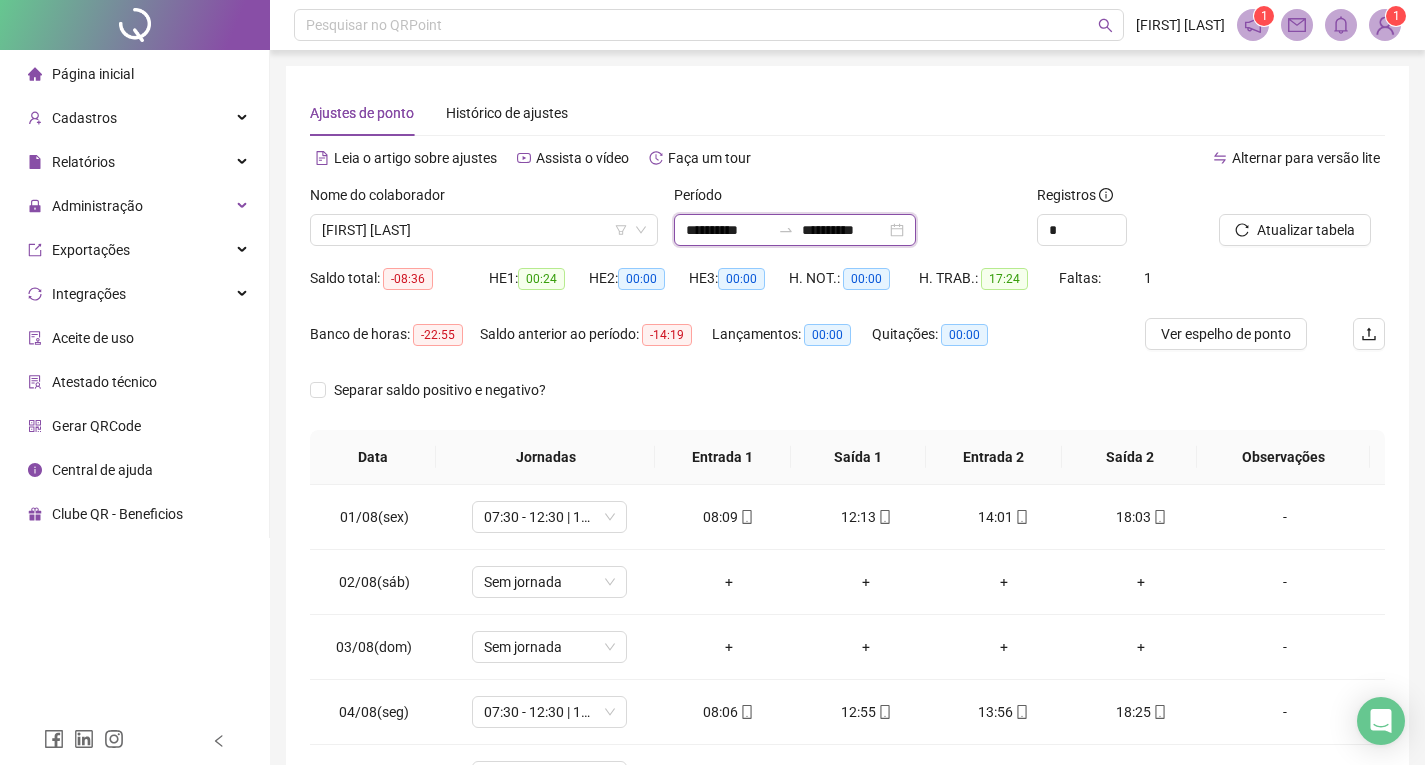 click on "**********" at bounding box center [844, 230] 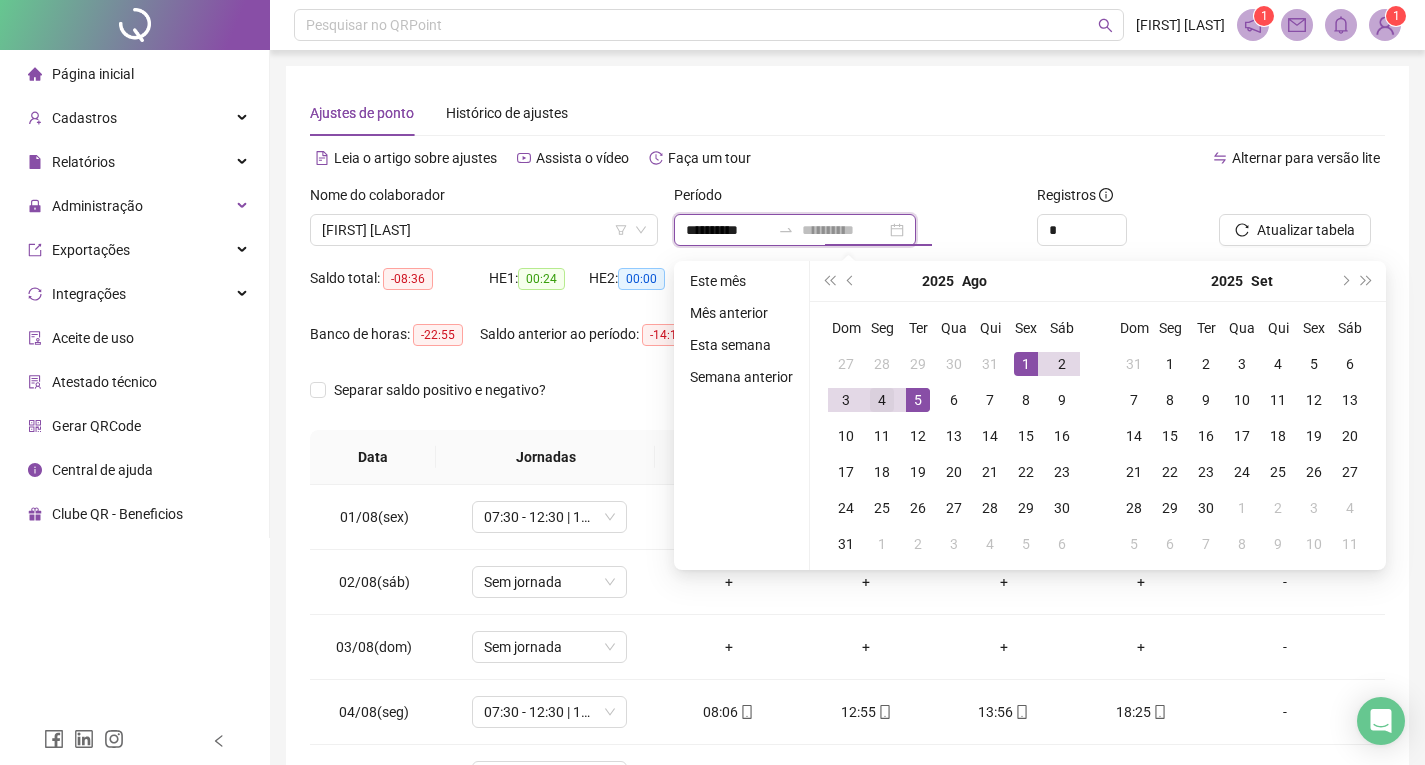 type on "**********" 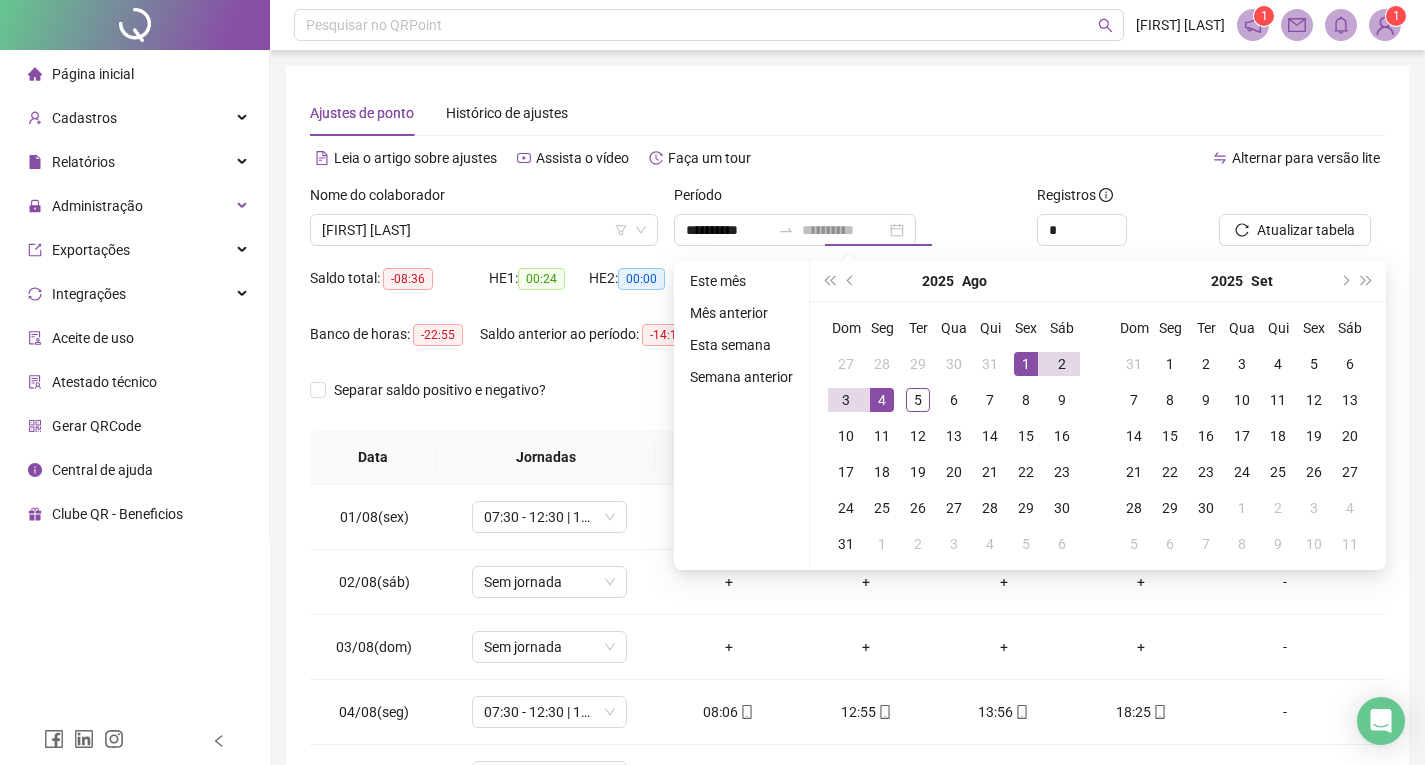 click on "4" at bounding box center [882, 400] 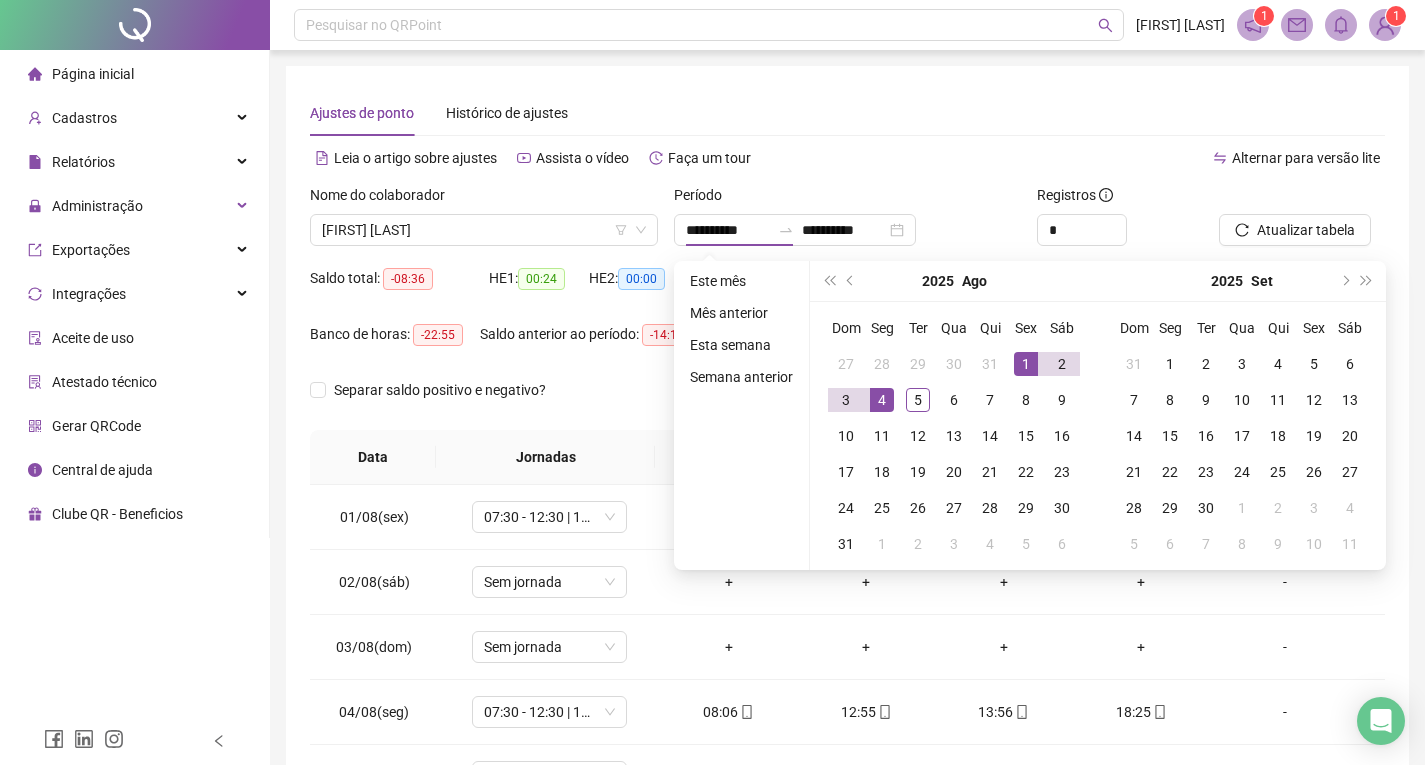 click at bounding box center (1277, 199) 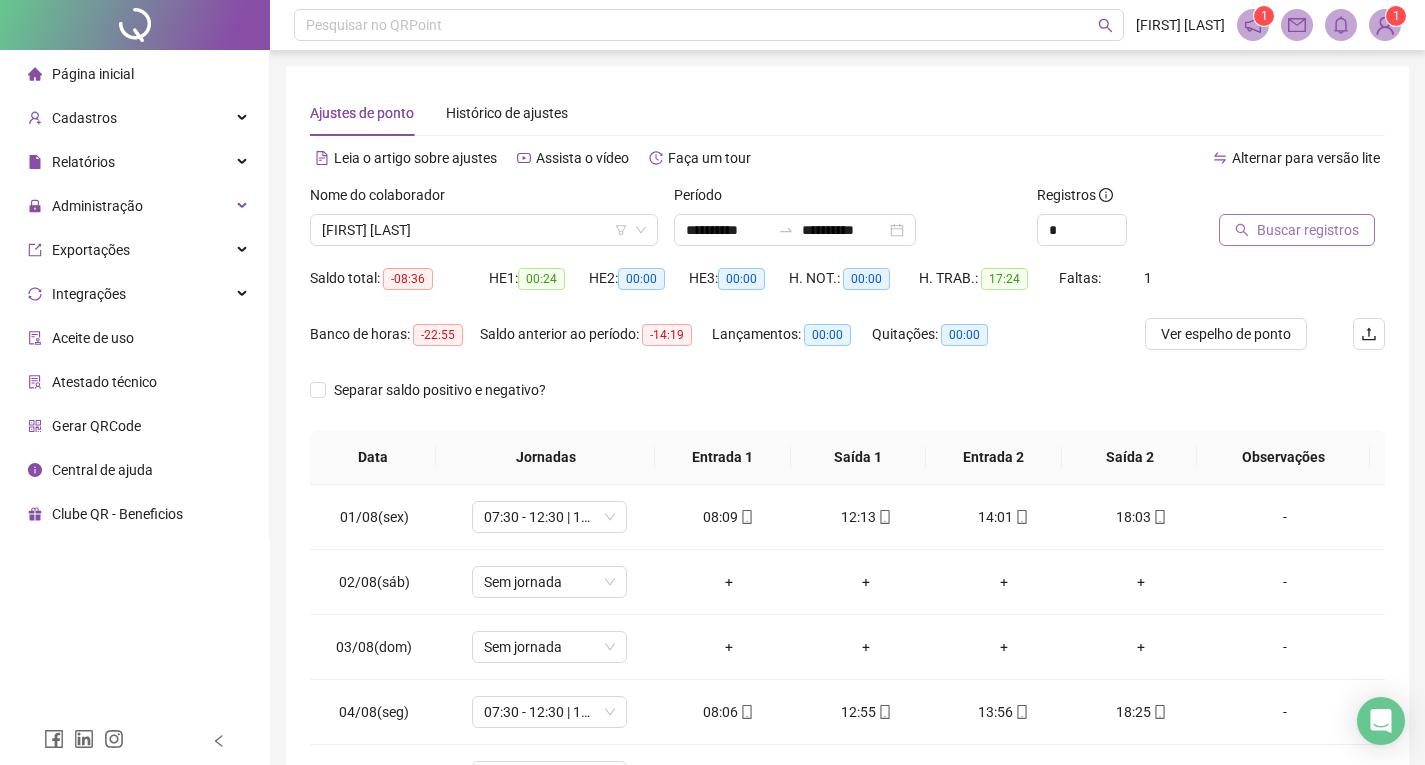click on "Buscar registros" at bounding box center [1277, 215] 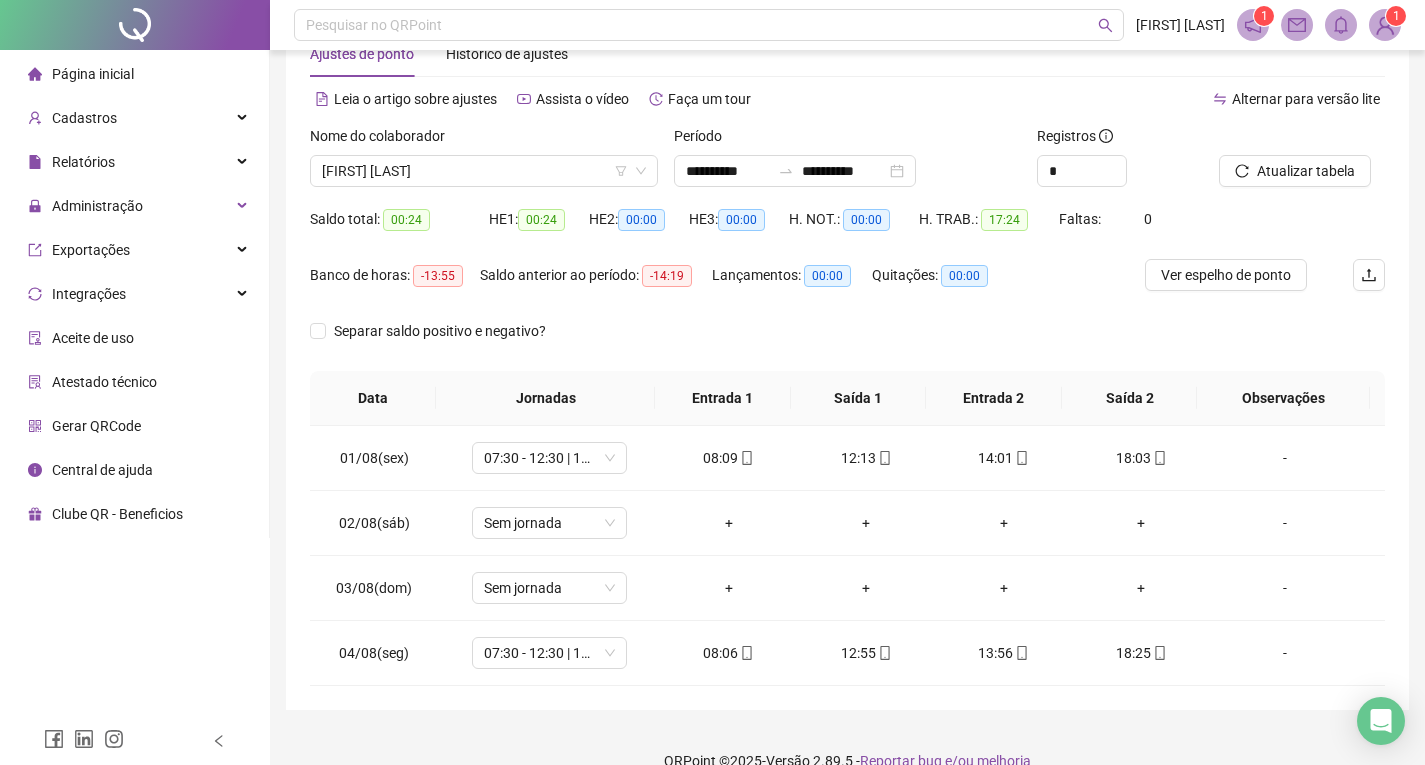 scroll, scrollTop: 90, scrollLeft: 0, axis: vertical 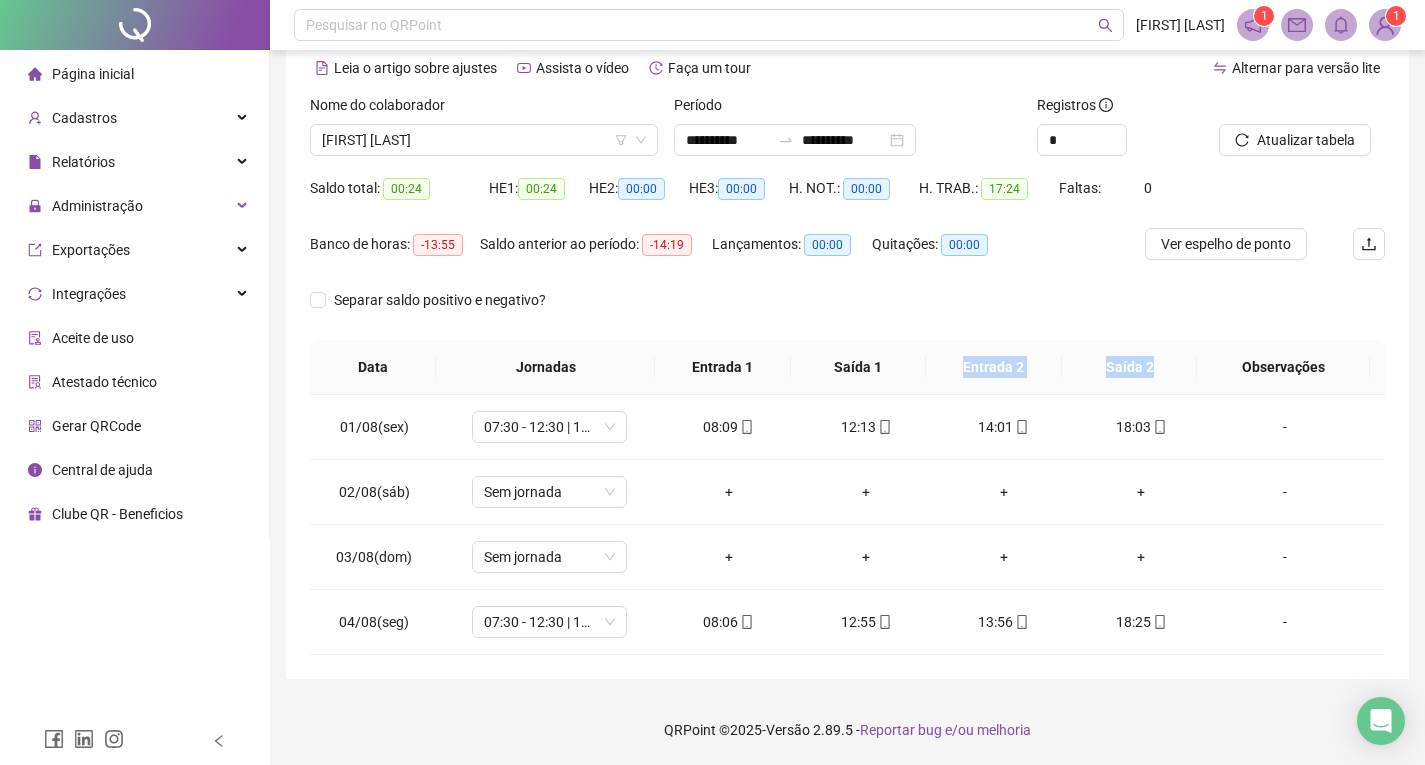 drag, startPoint x: 957, startPoint y: 370, endPoint x: 1198, endPoint y: 368, distance: 241.0083 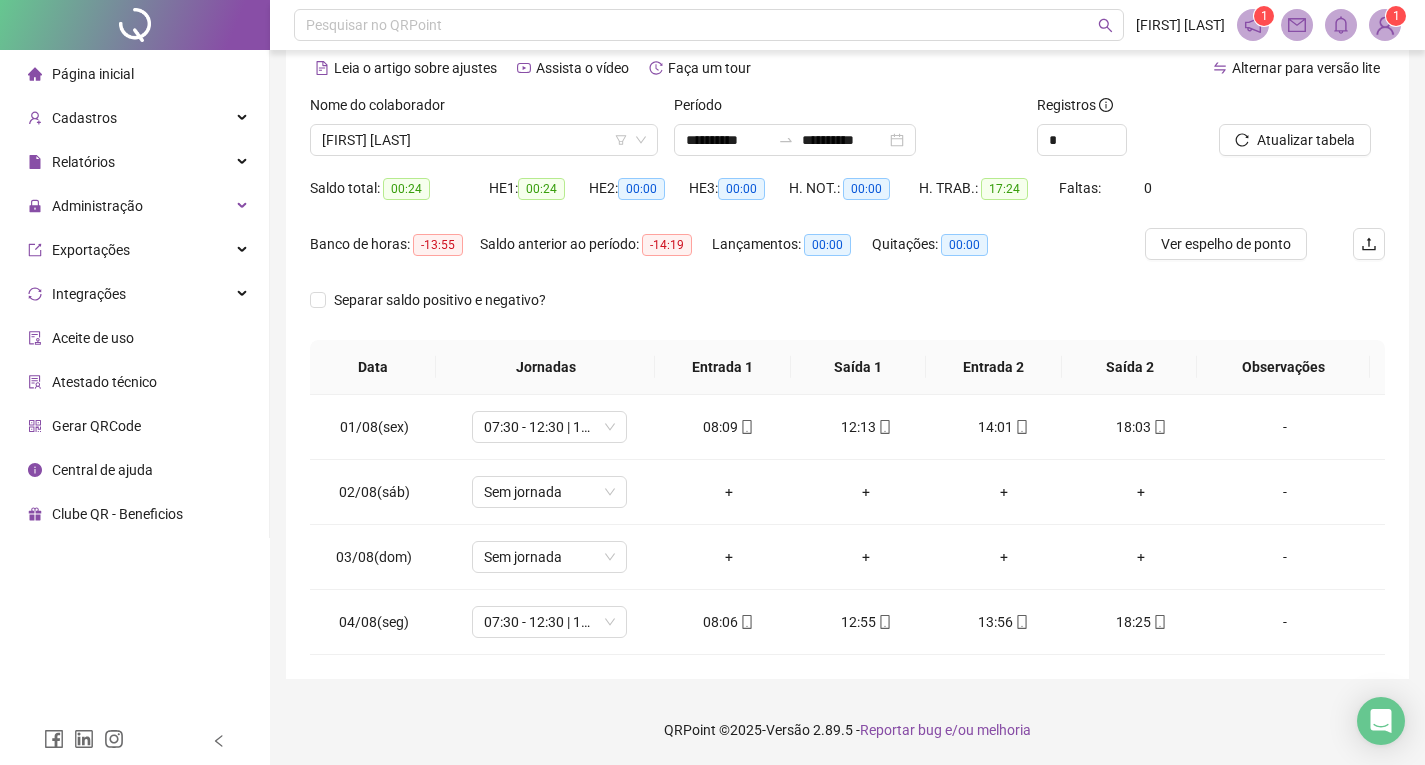 click on "Observações" at bounding box center [1283, 367] 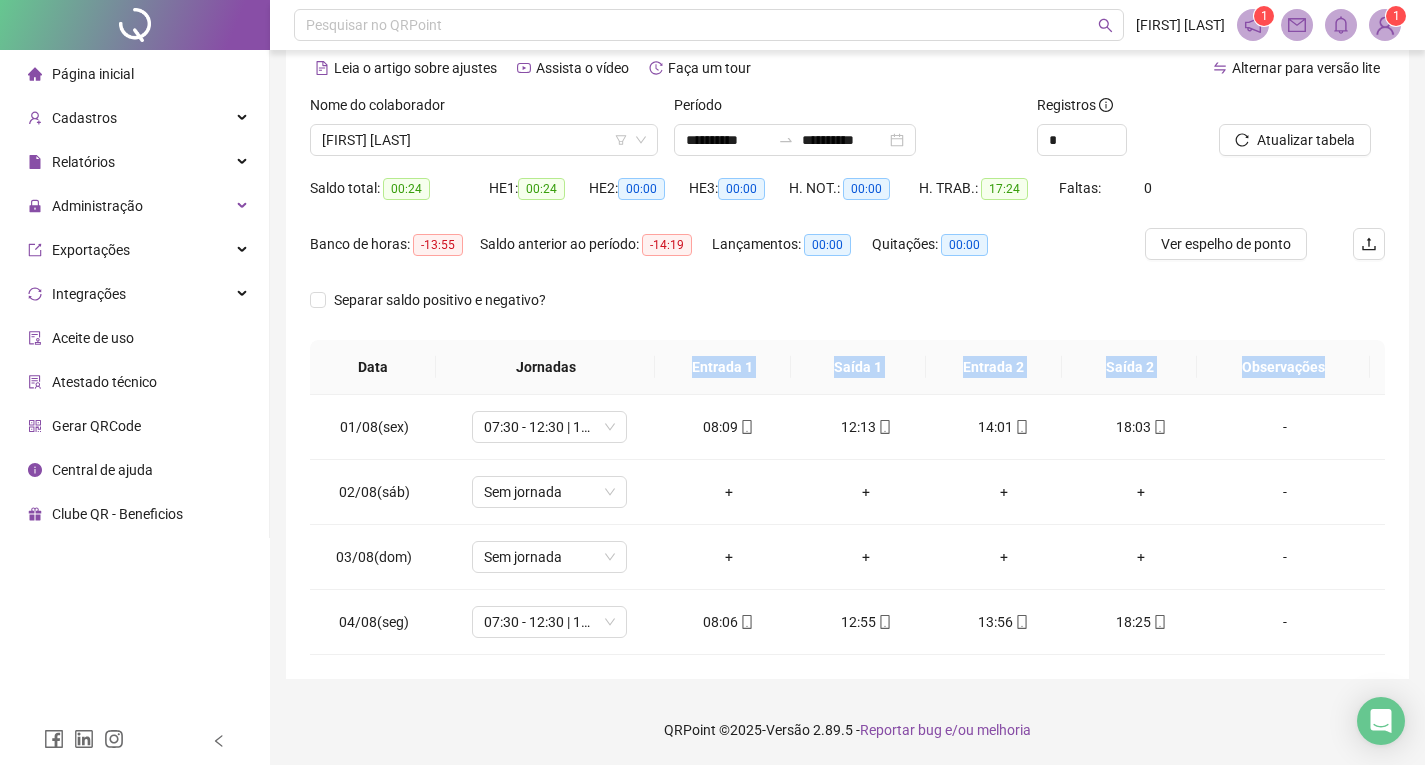 drag, startPoint x: 1200, startPoint y: 367, endPoint x: 702, endPoint y: 376, distance: 498.08133 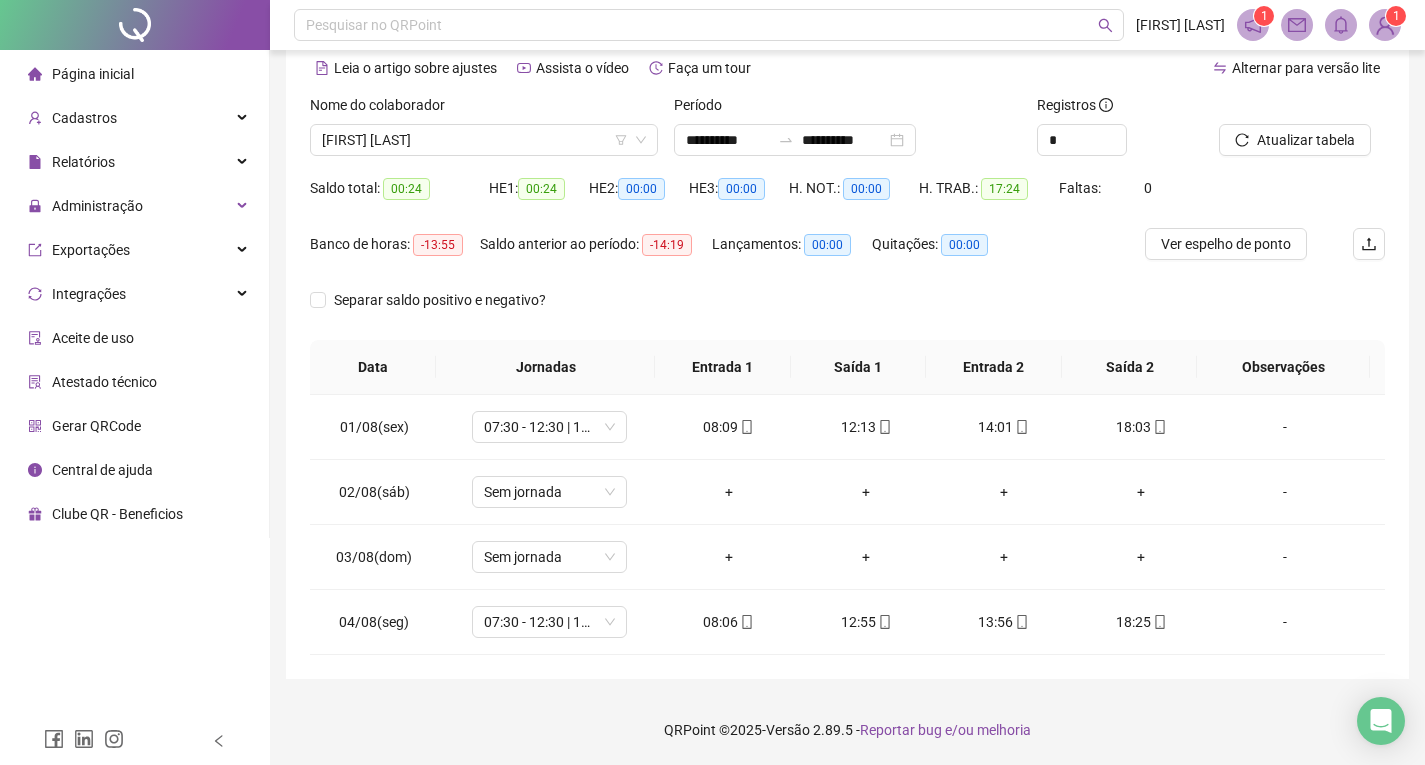 click on "Separar saldo positivo e negativo?" at bounding box center (847, 312) 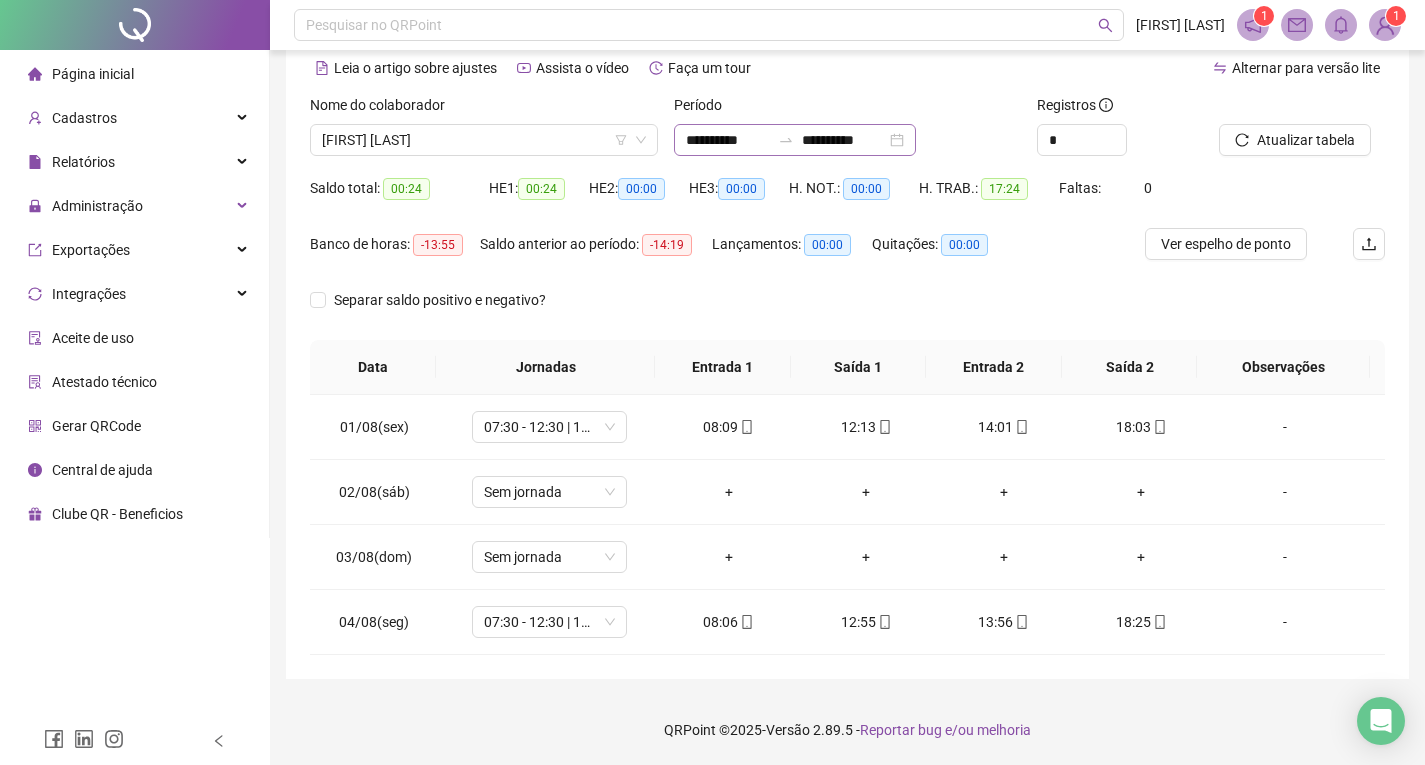 click on "**********" at bounding box center [795, 140] 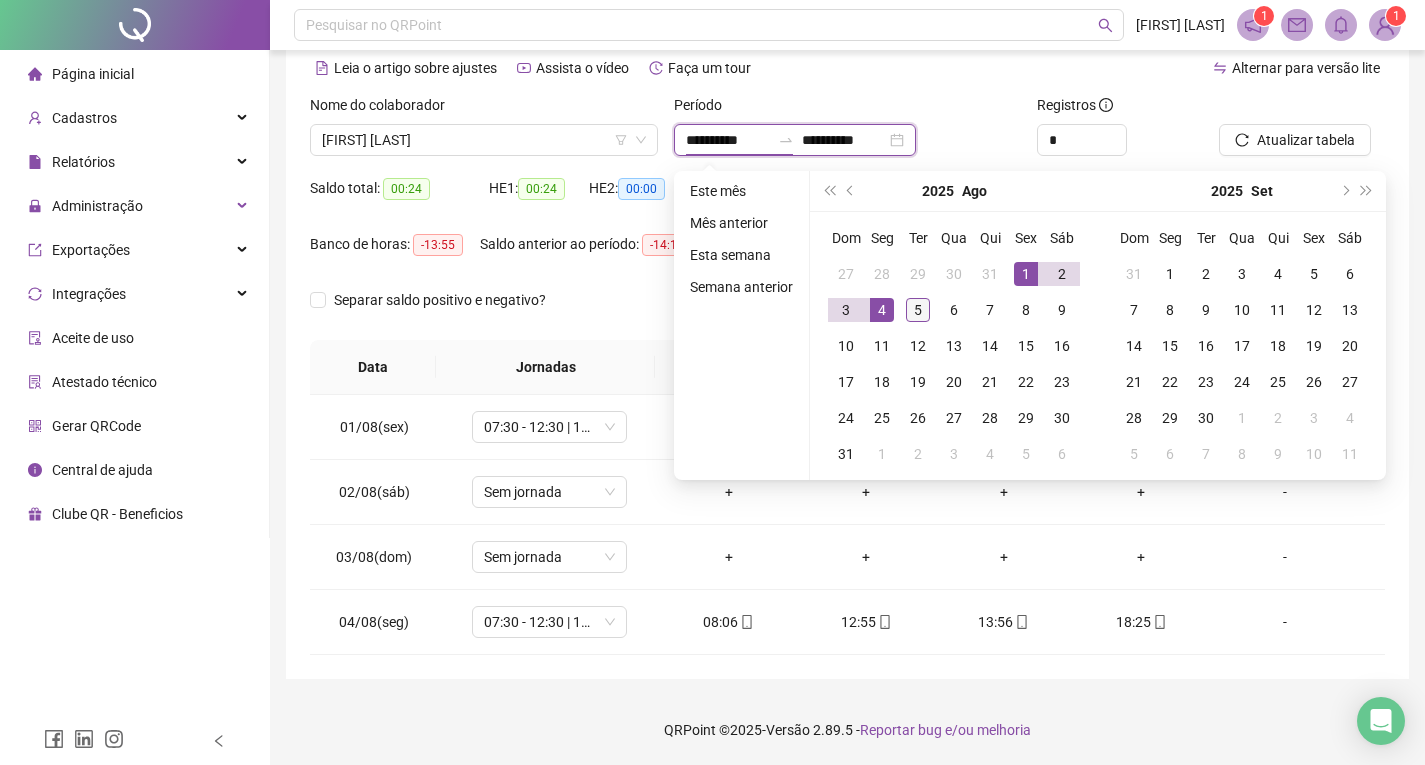 type on "**********" 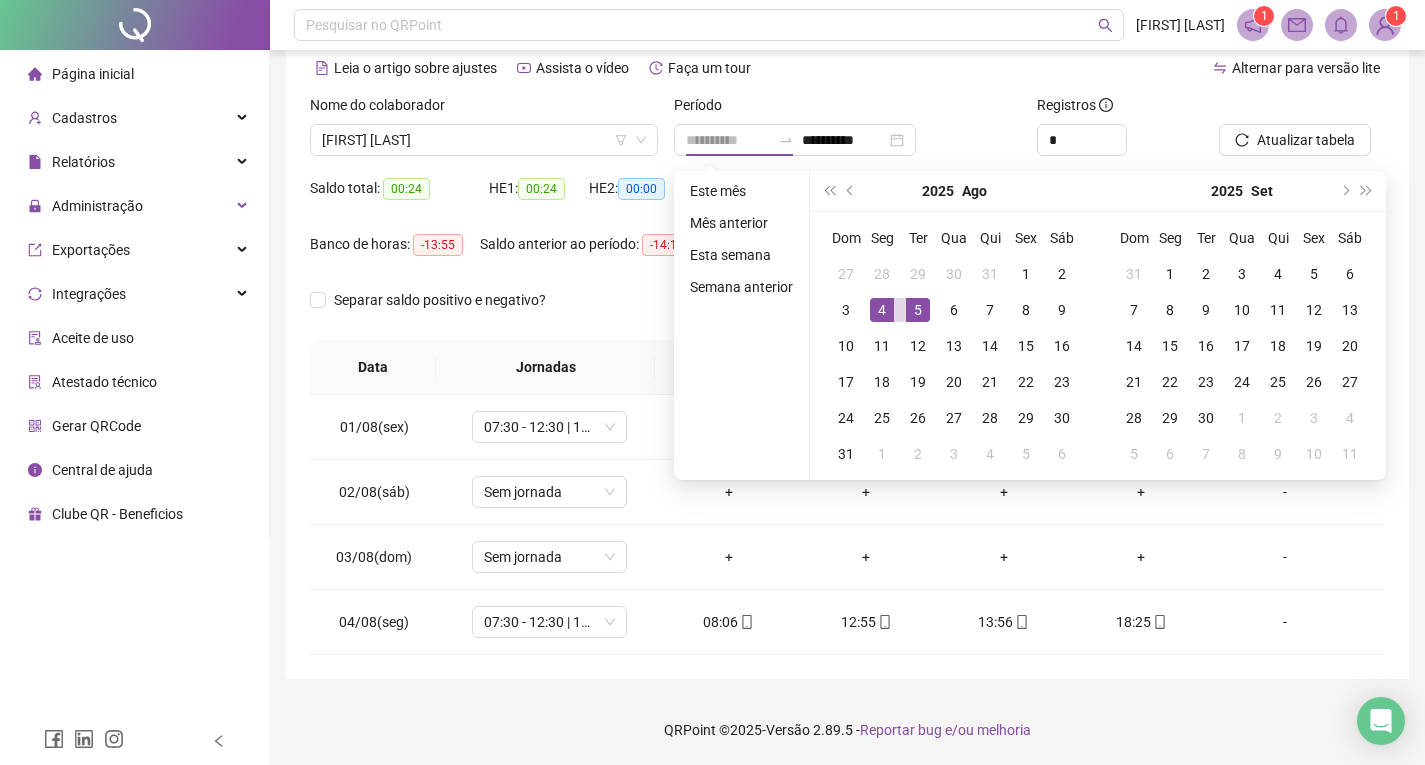 click on "5" at bounding box center (918, 310) 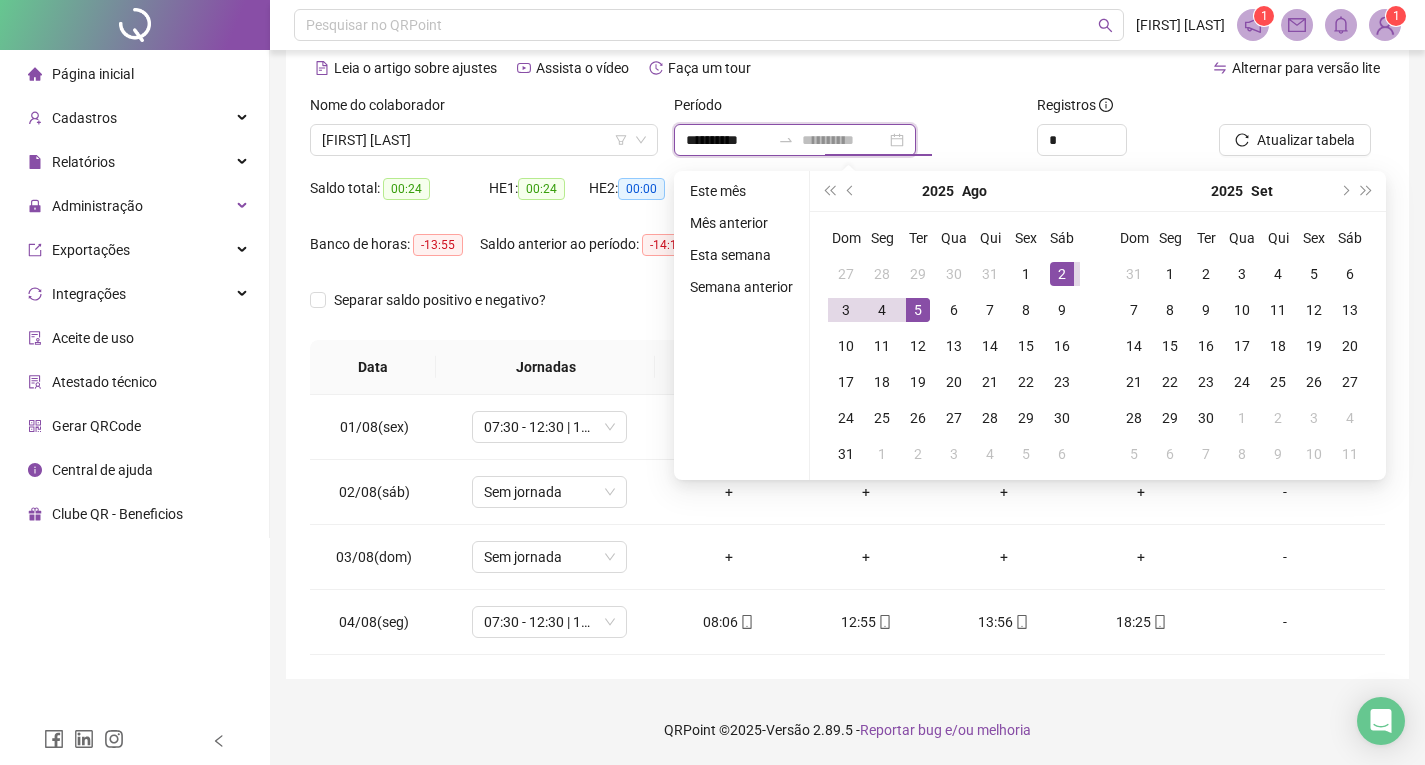 type on "**********" 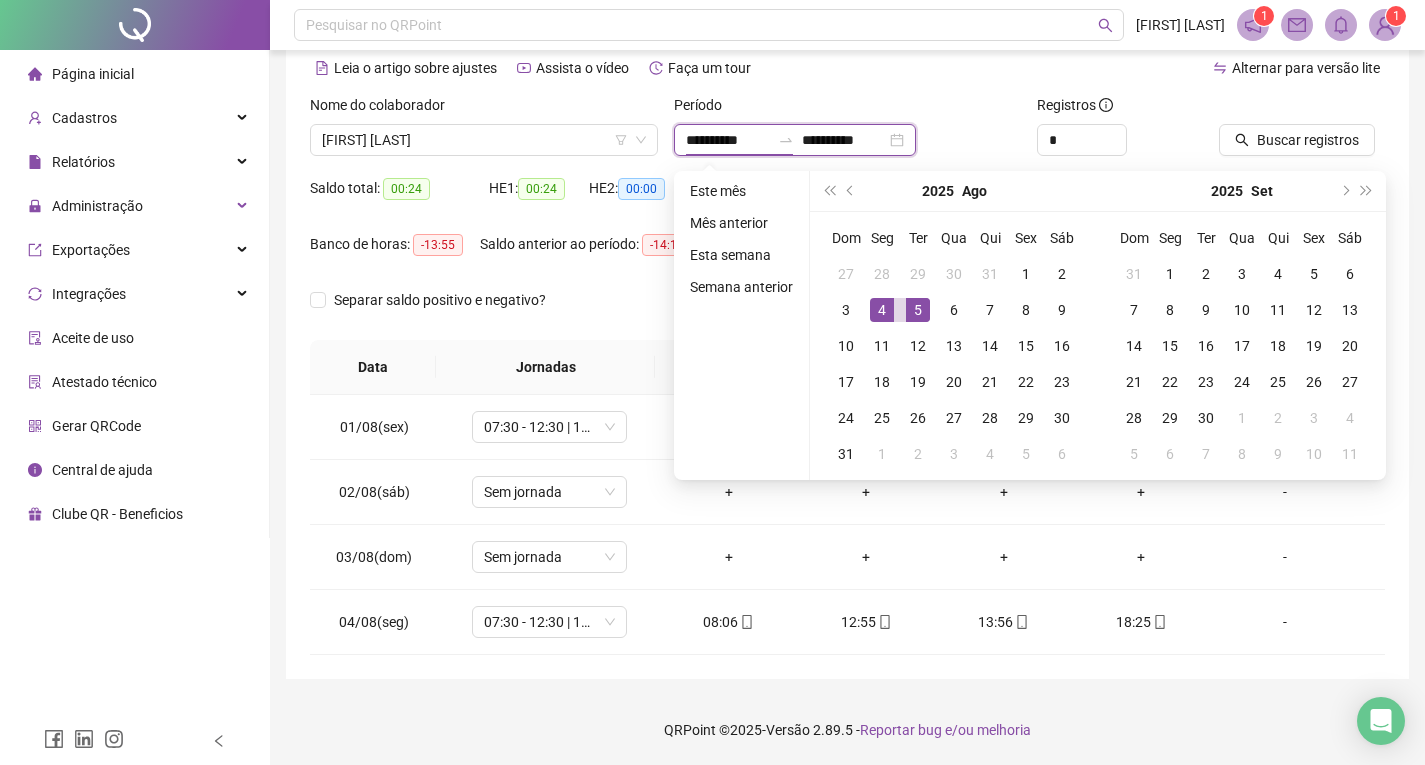 type on "**********" 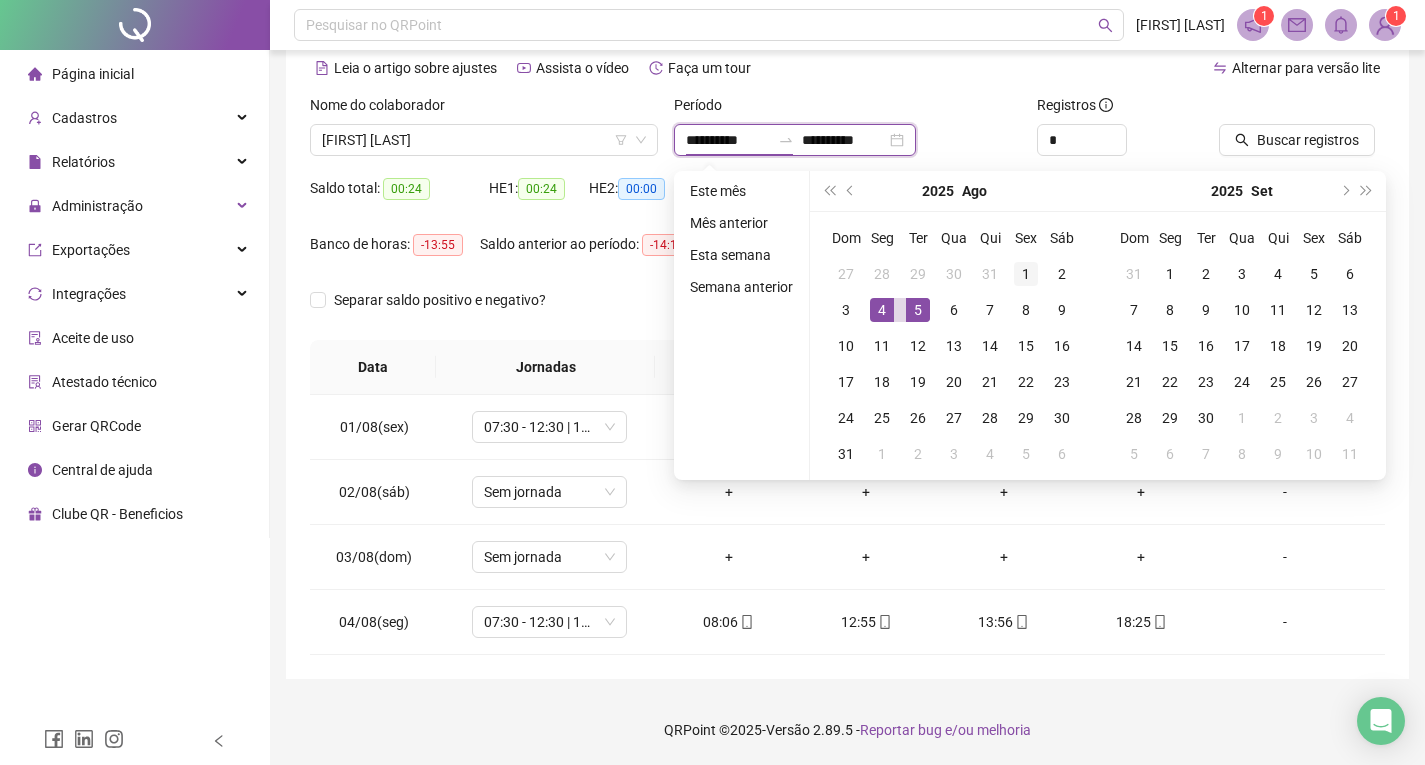 type on "**********" 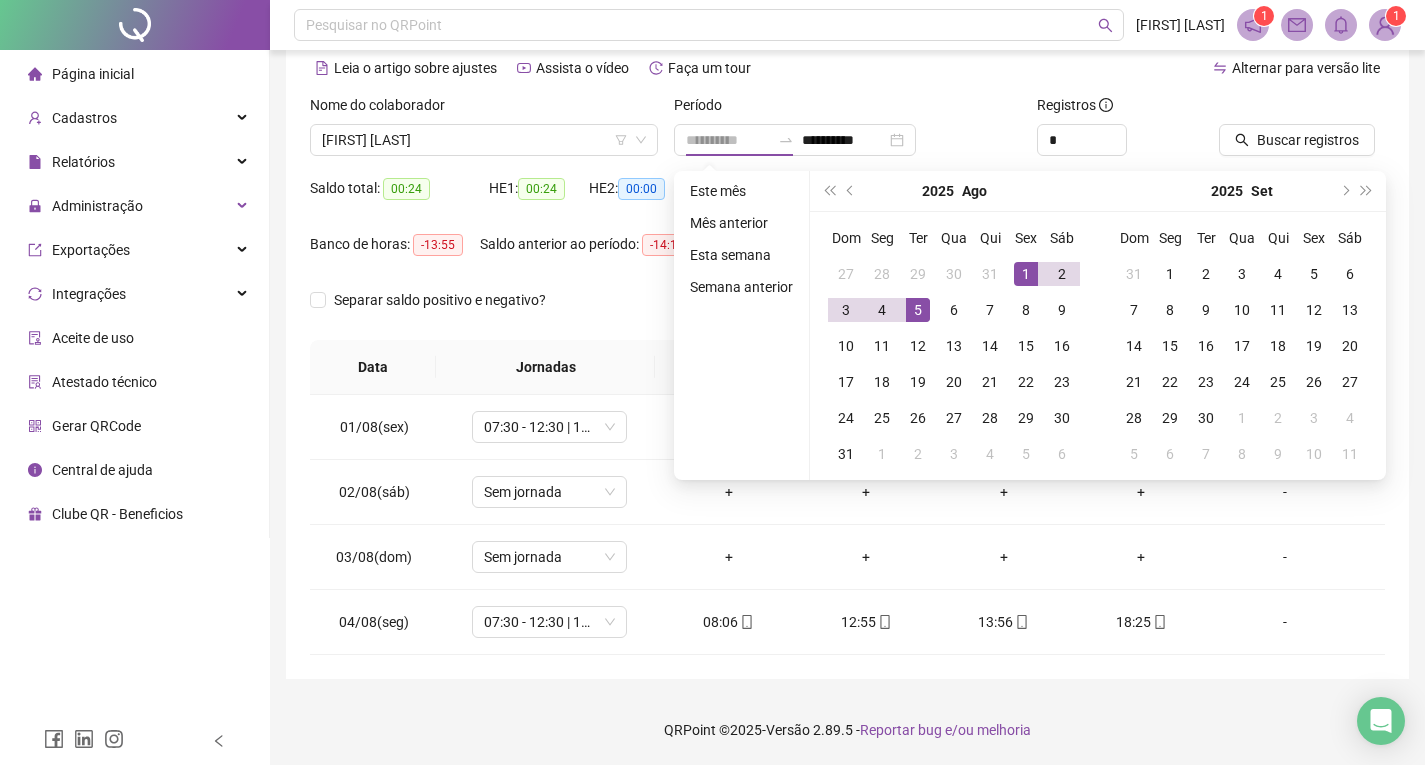 click on "1" at bounding box center (1026, 274) 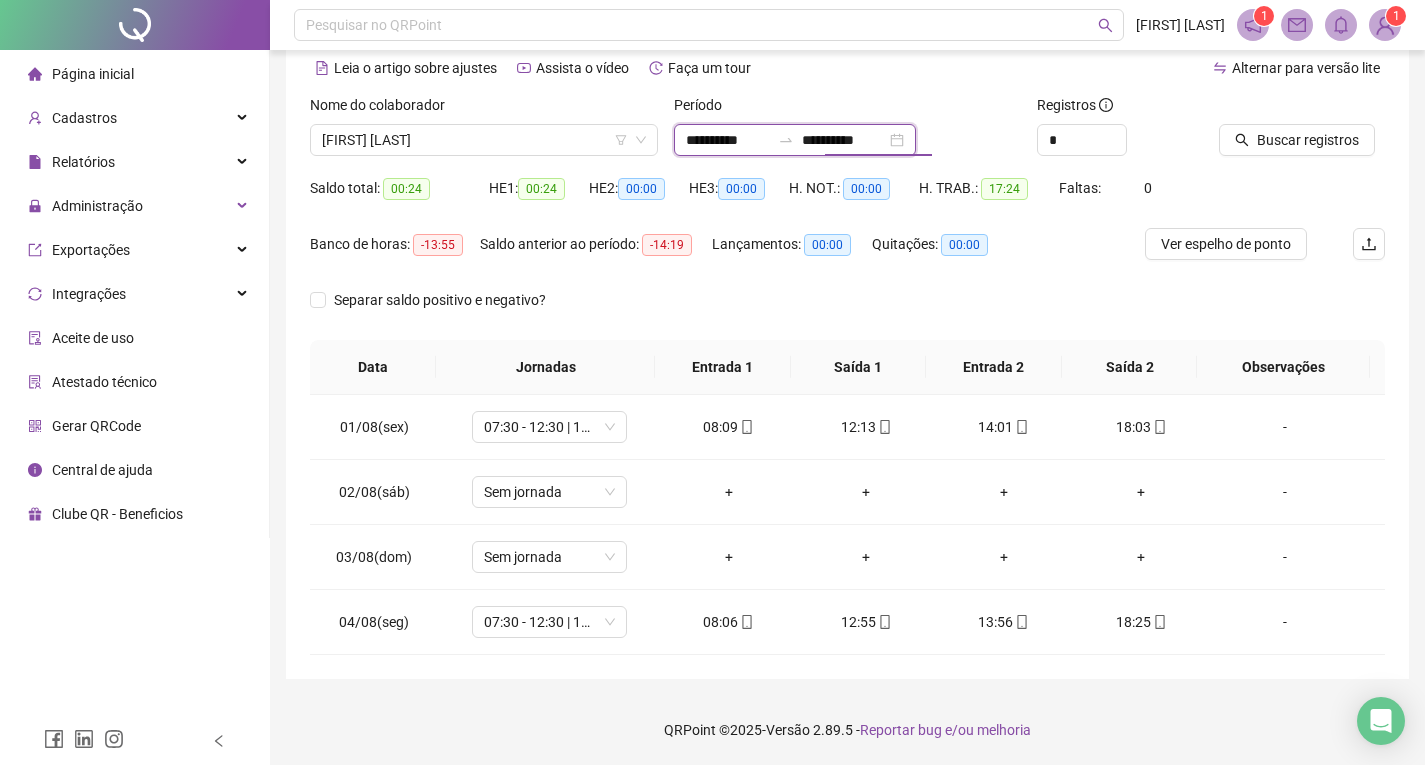 click on "**********" at bounding box center [844, 140] 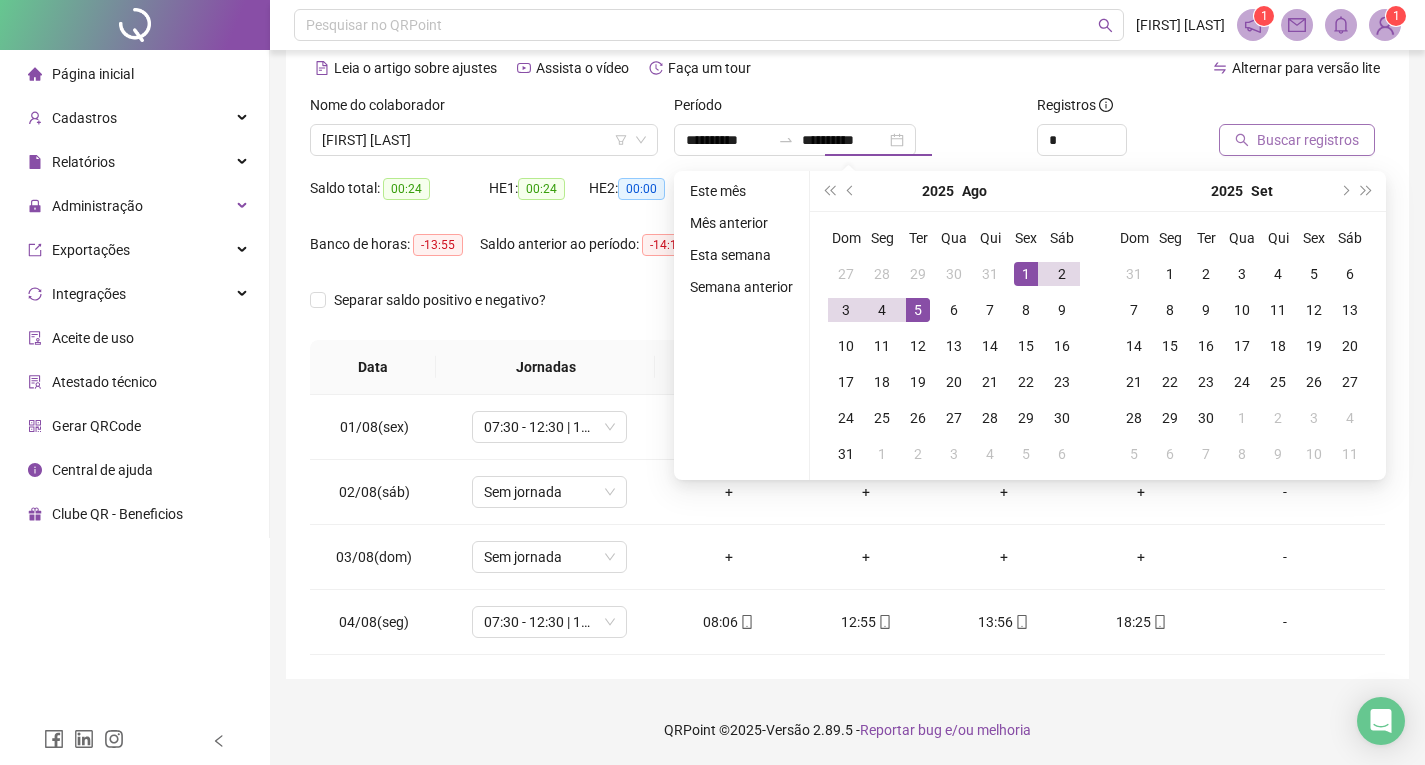 click on "Buscar registros" at bounding box center (1308, 140) 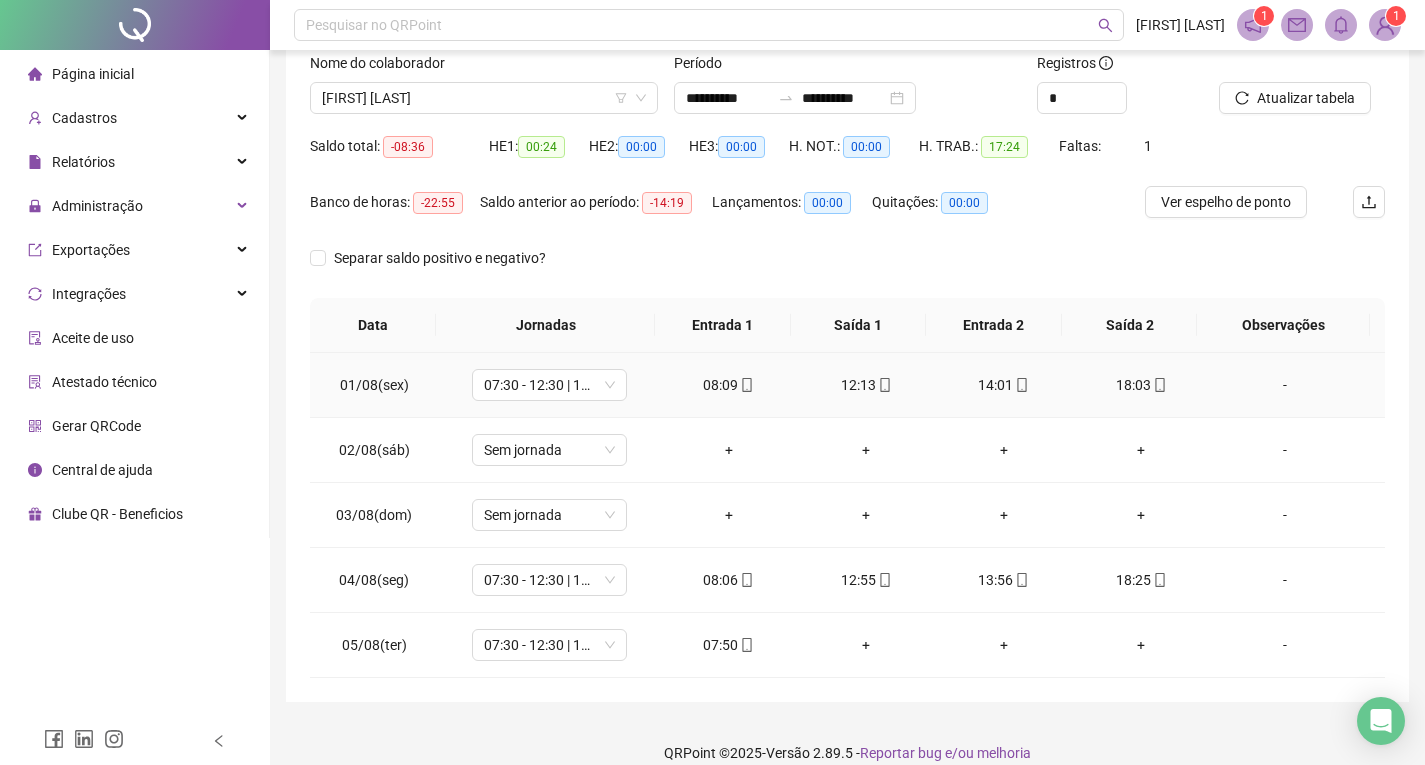 scroll, scrollTop: 155, scrollLeft: 0, axis: vertical 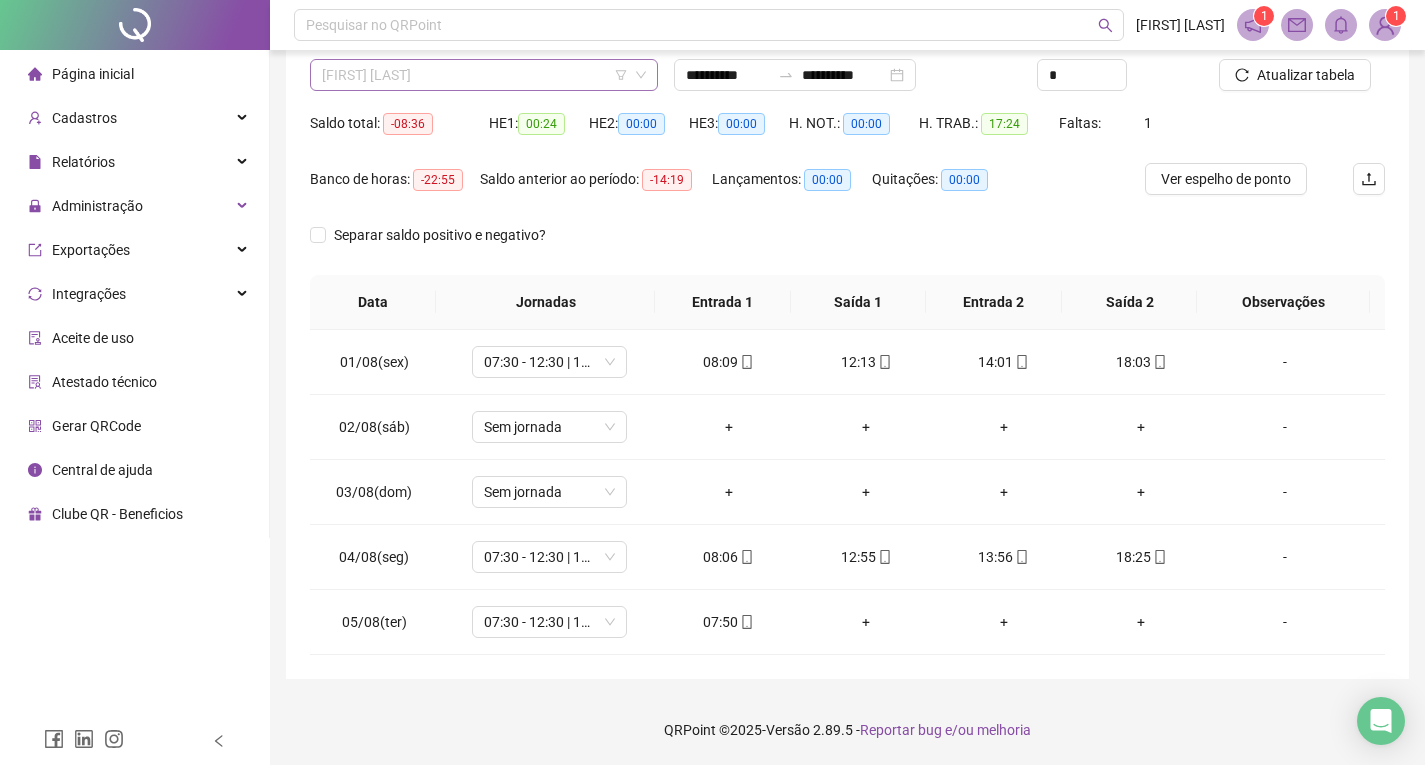 click on "[FIRST] [LAST]" at bounding box center [484, 75] 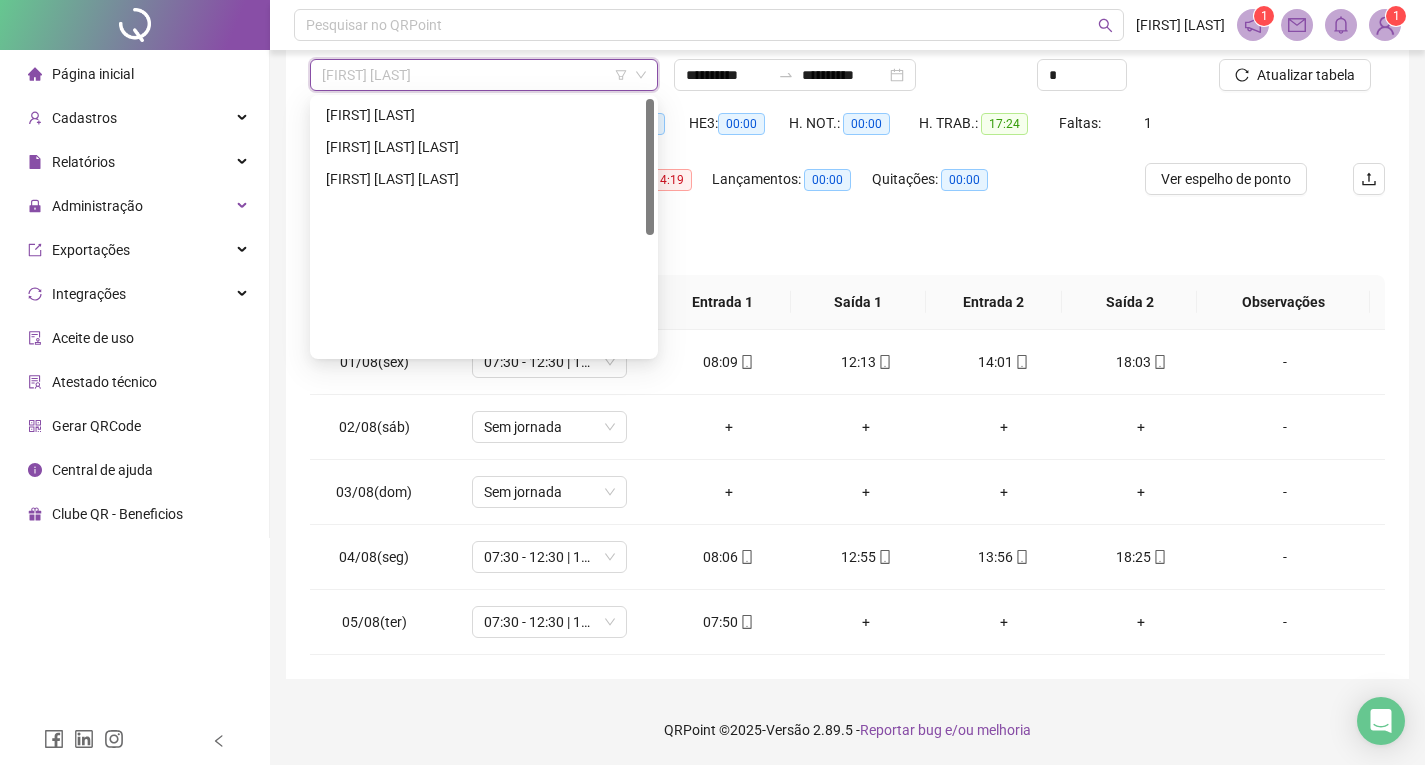 scroll, scrollTop: 0, scrollLeft: 0, axis: both 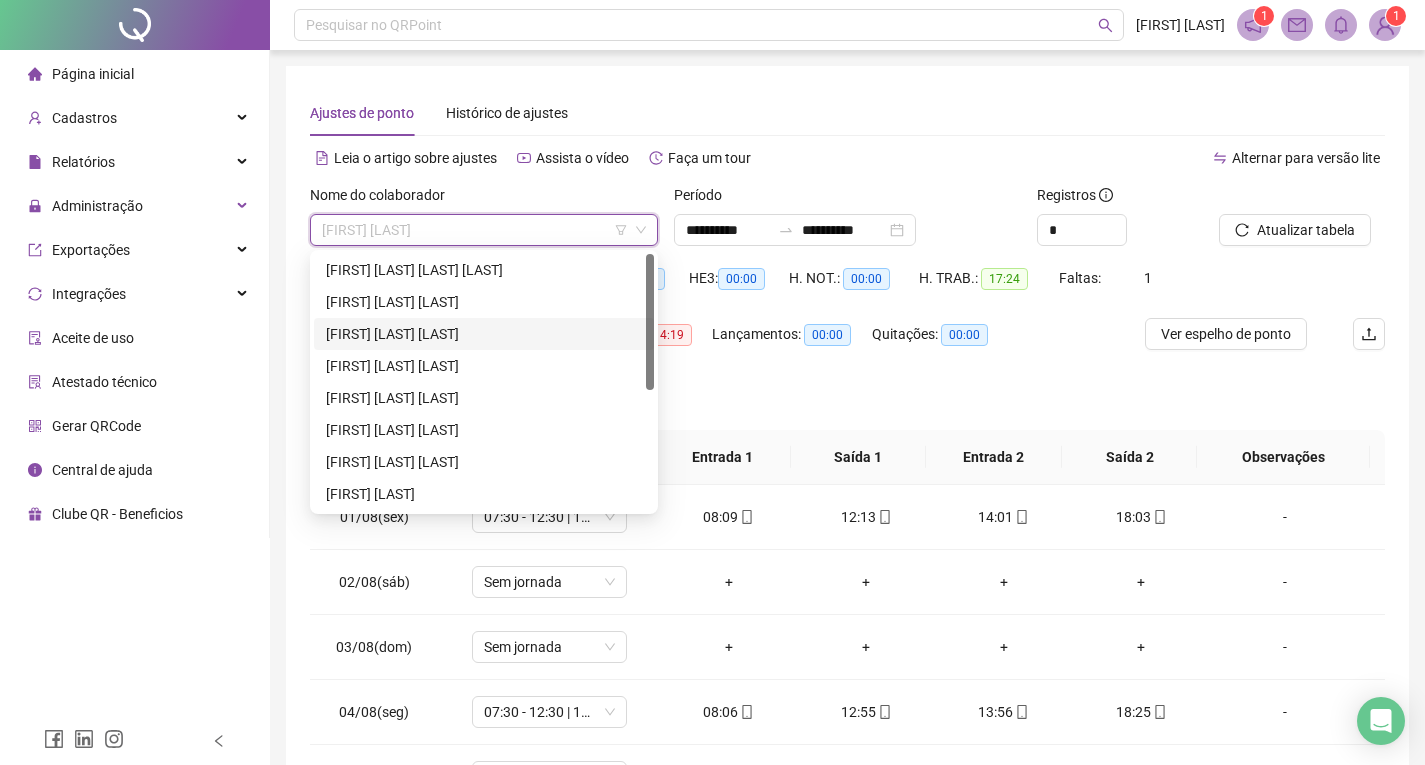 click on "[FIRST] [LAST] [LAST]" at bounding box center (484, 334) 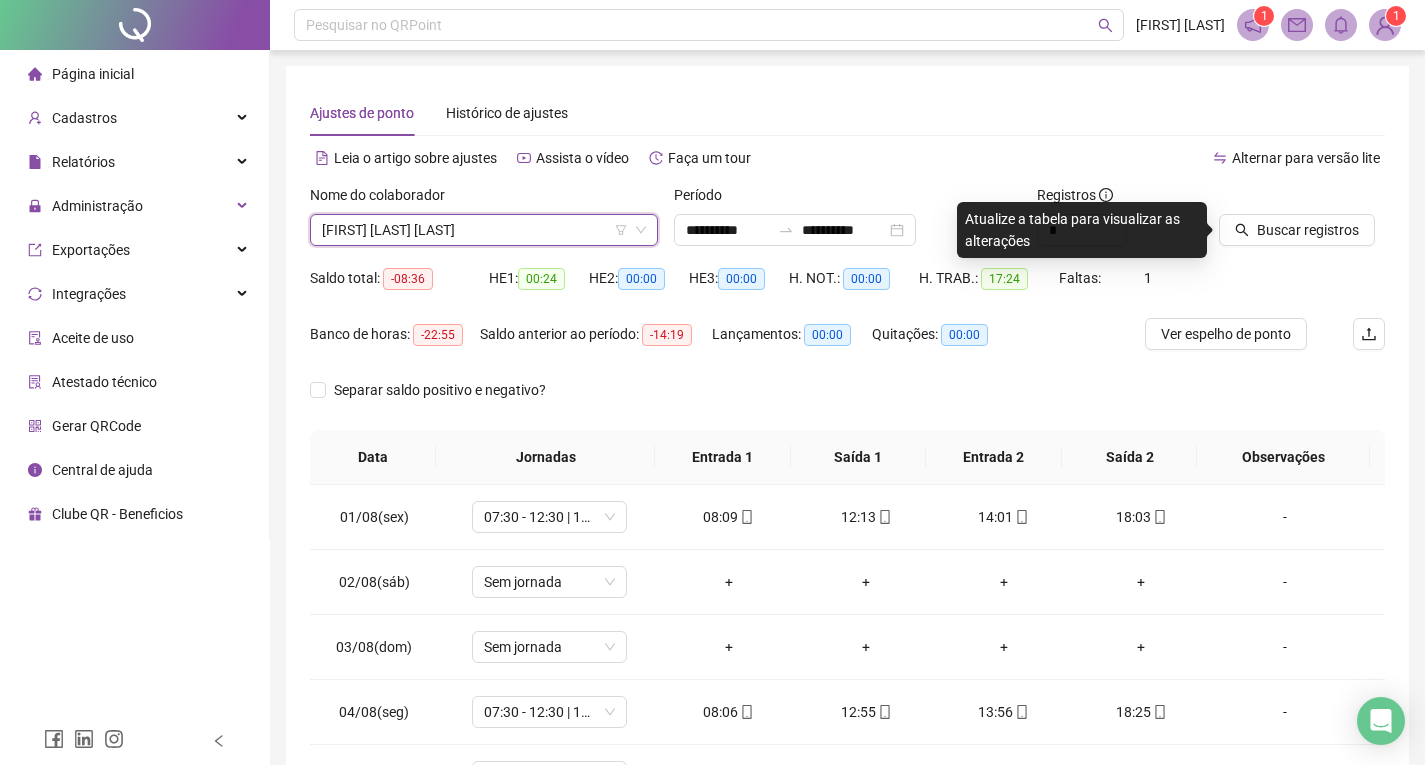 click on "[FIRST] [LAST] [LAST]" at bounding box center [484, 230] 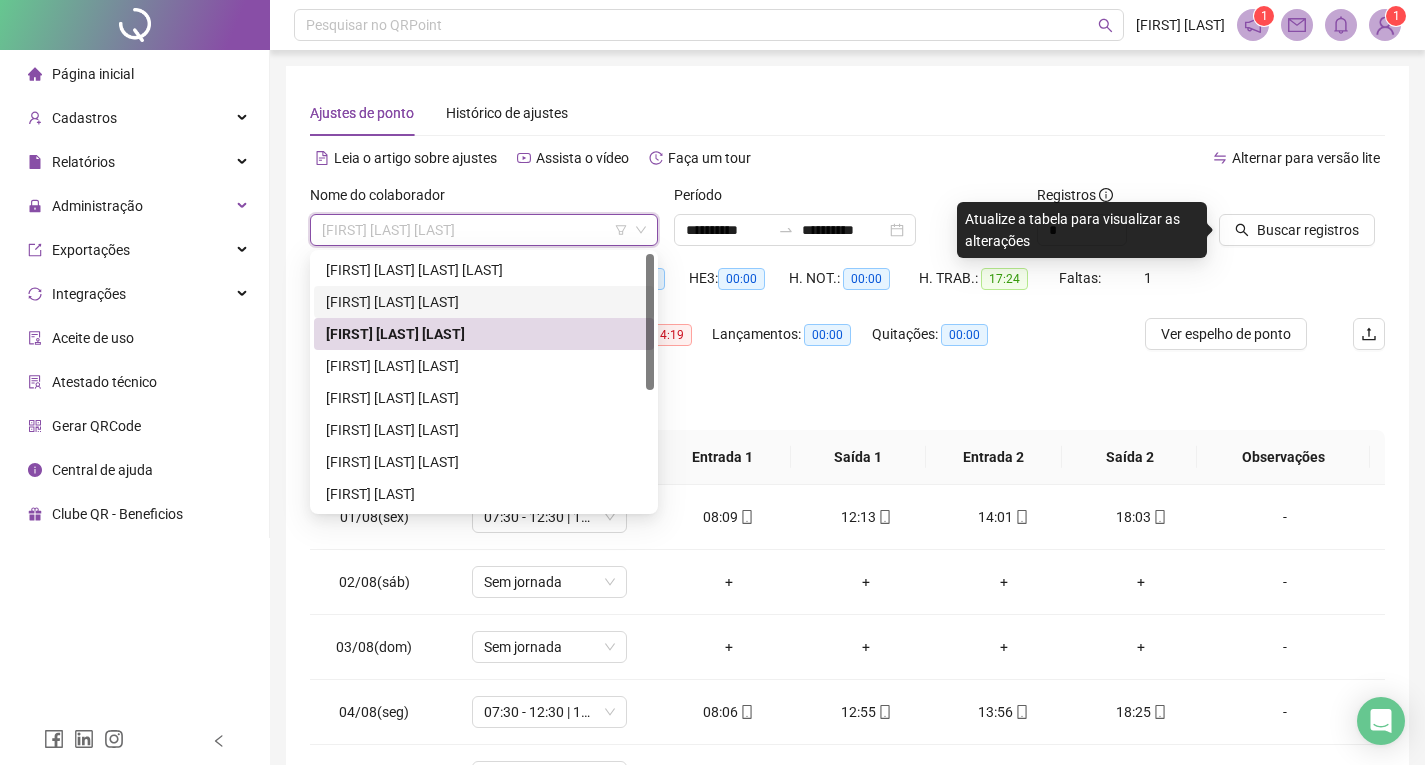 click on "[FIRST] [LAST] [LAST]" at bounding box center (484, 302) 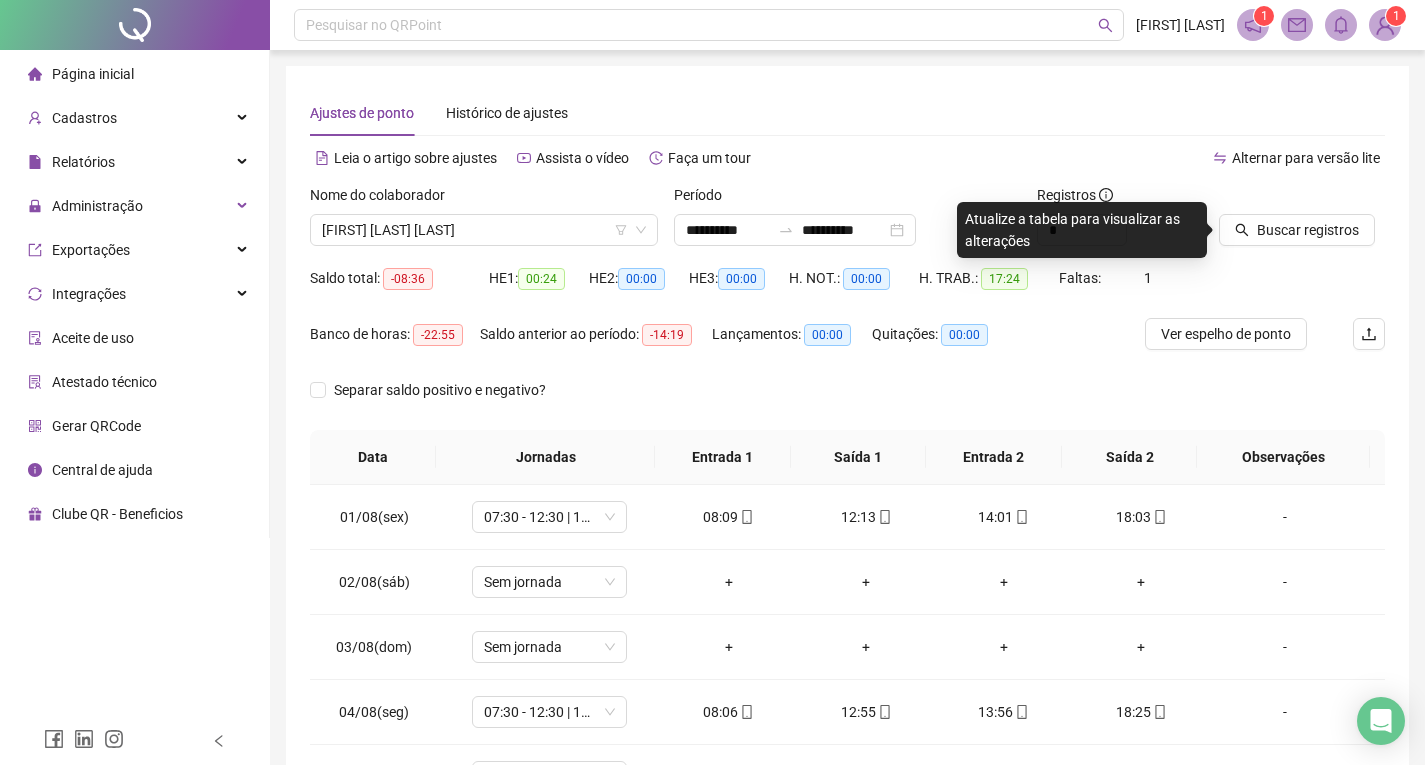 click at bounding box center [1277, 199] 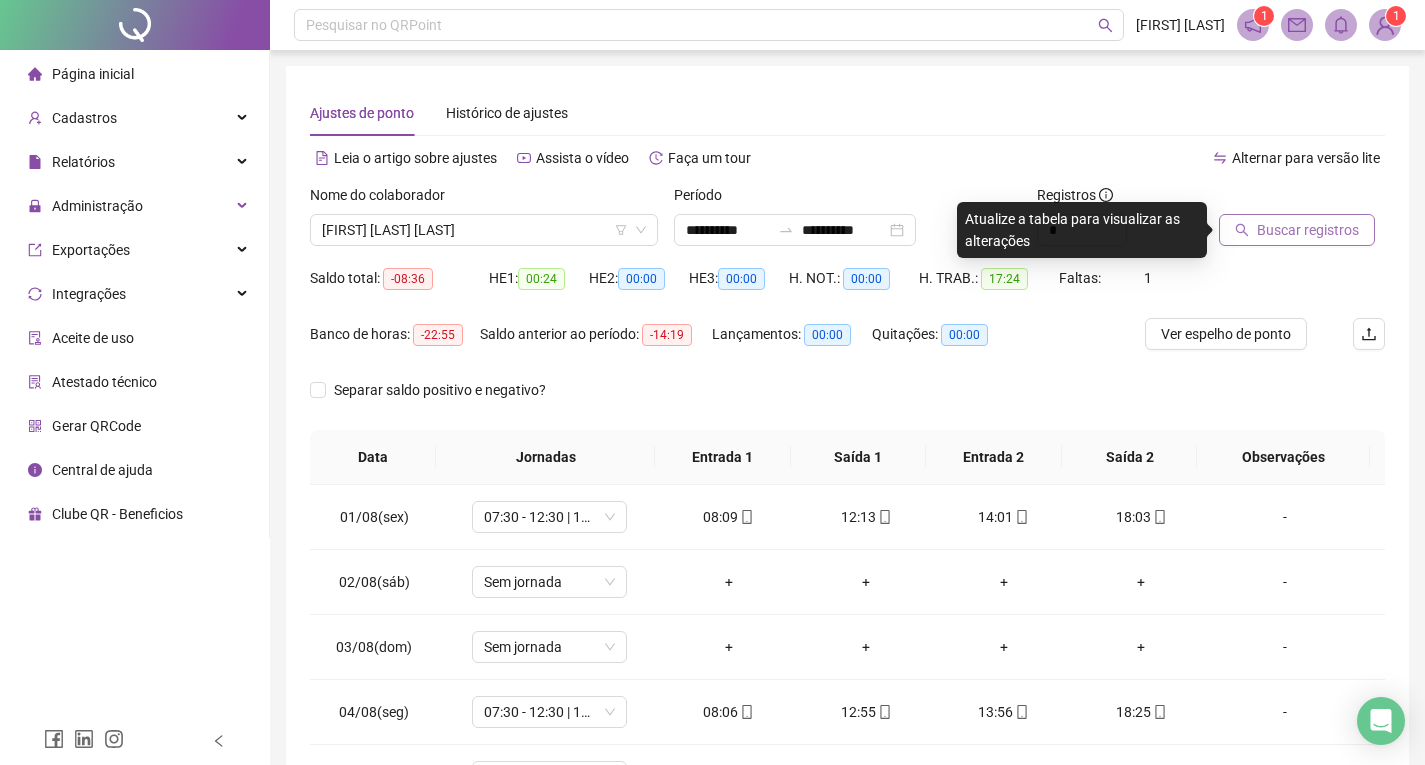click on "Buscar registros" at bounding box center (1308, 230) 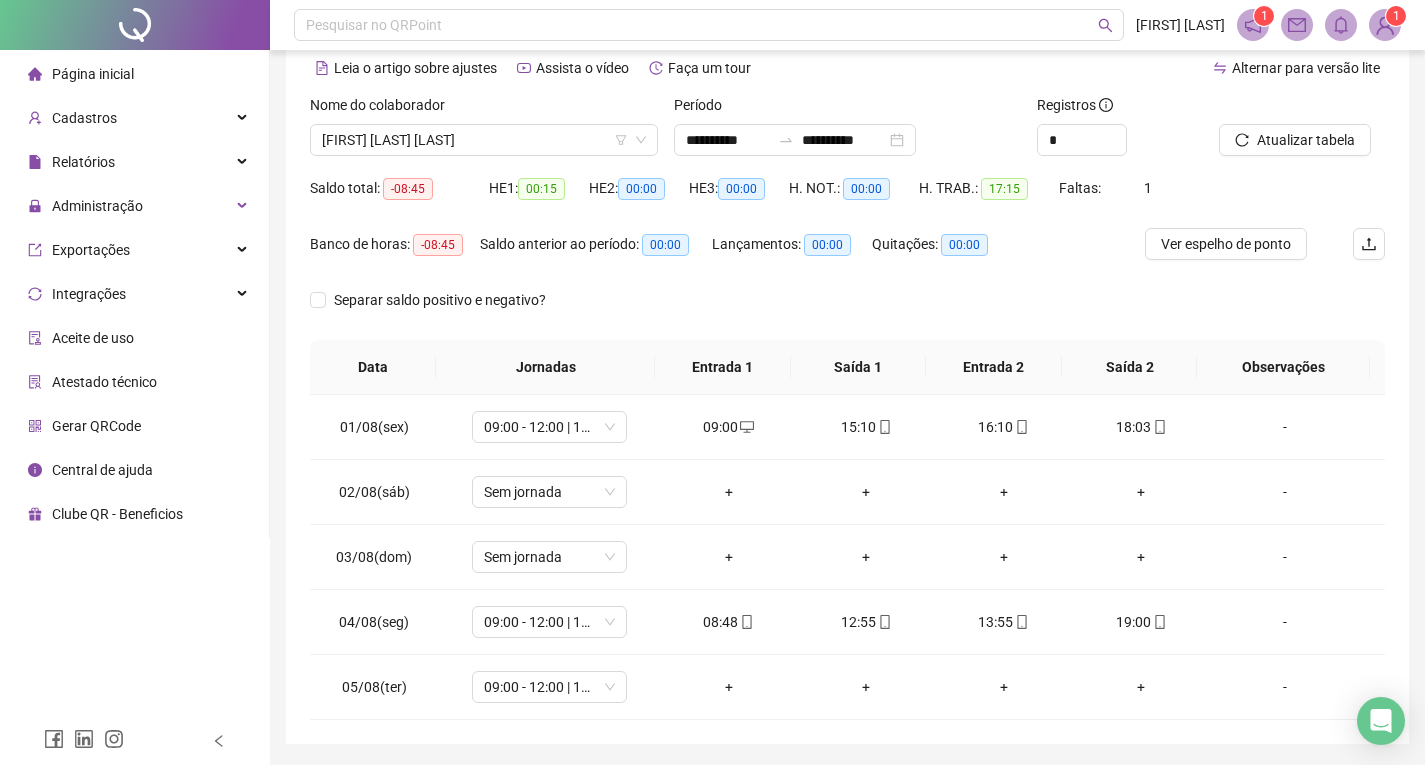scroll, scrollTop: 55, scrollLeft: 0, axis: vertical 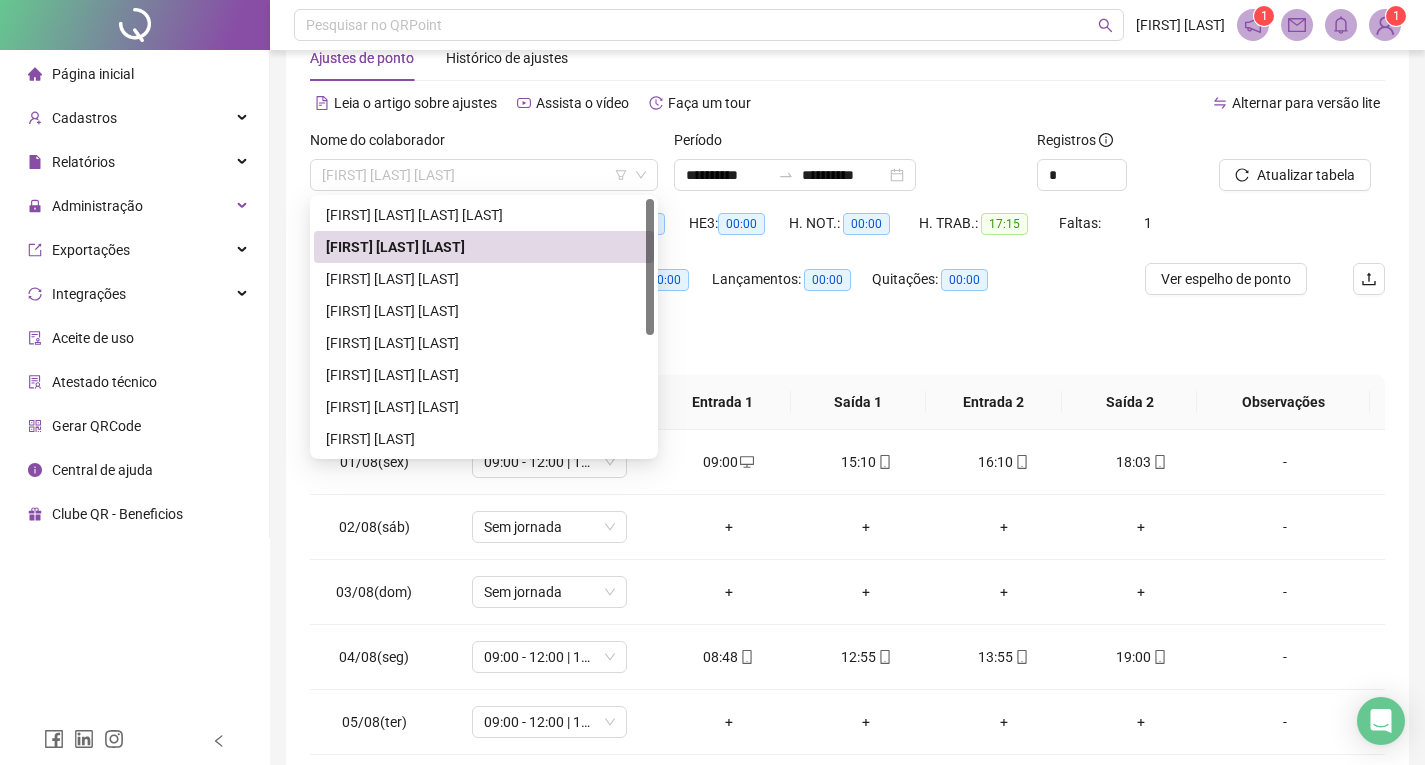 click on "[FIRST] [LAST] [LAST]" at bounding box center (484, 175) 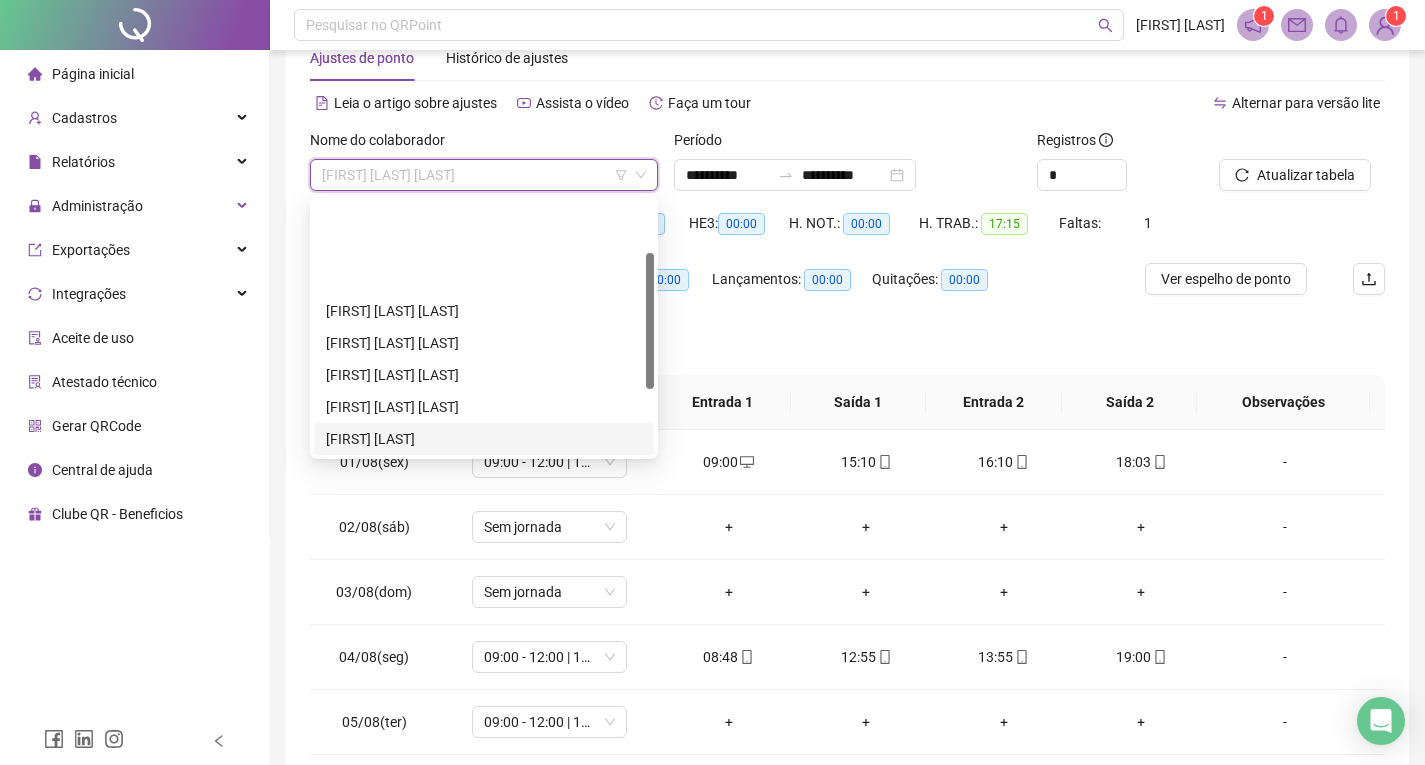 scroll, scrollTop: 200, scrollLeft: 0, axis: vertical 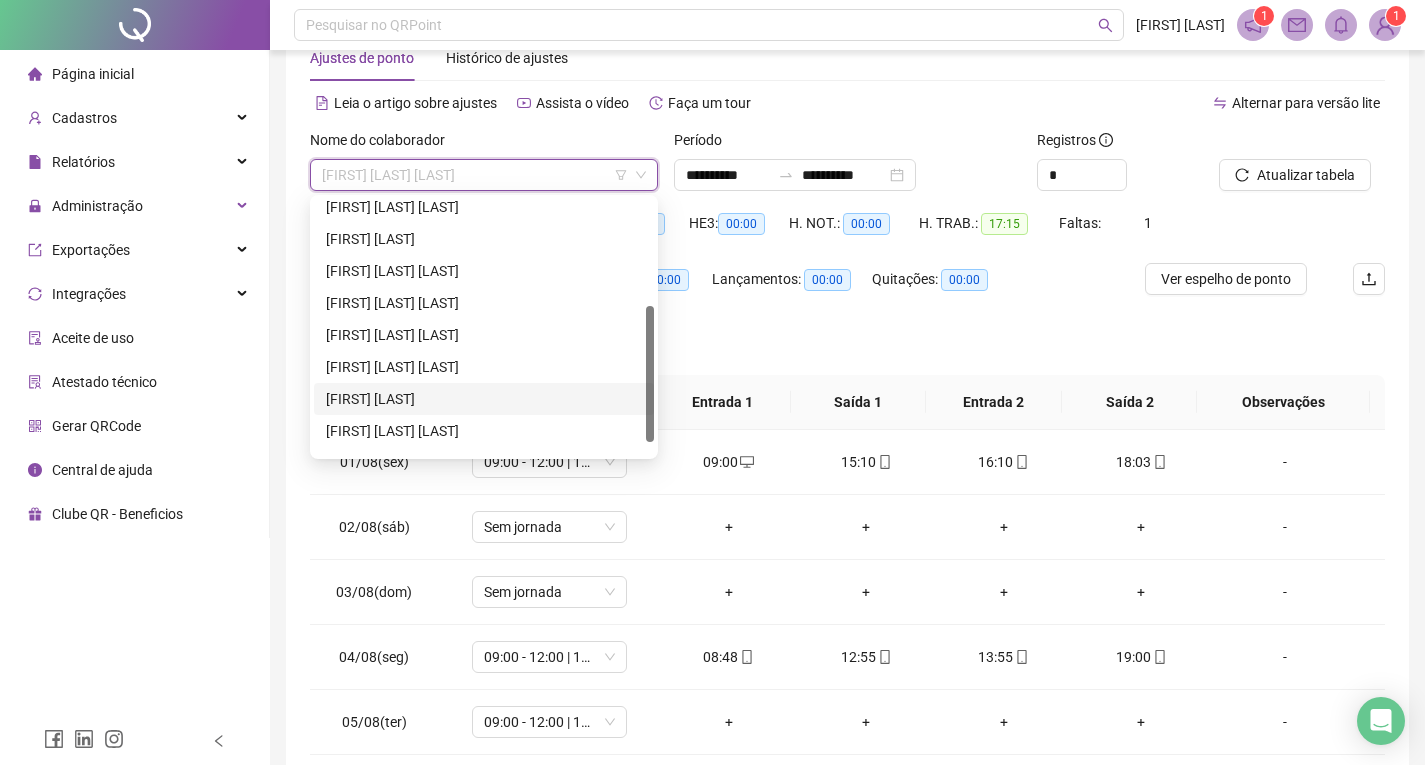 click on "[FIRST] [LAST]" at bounding box center (484, 399) 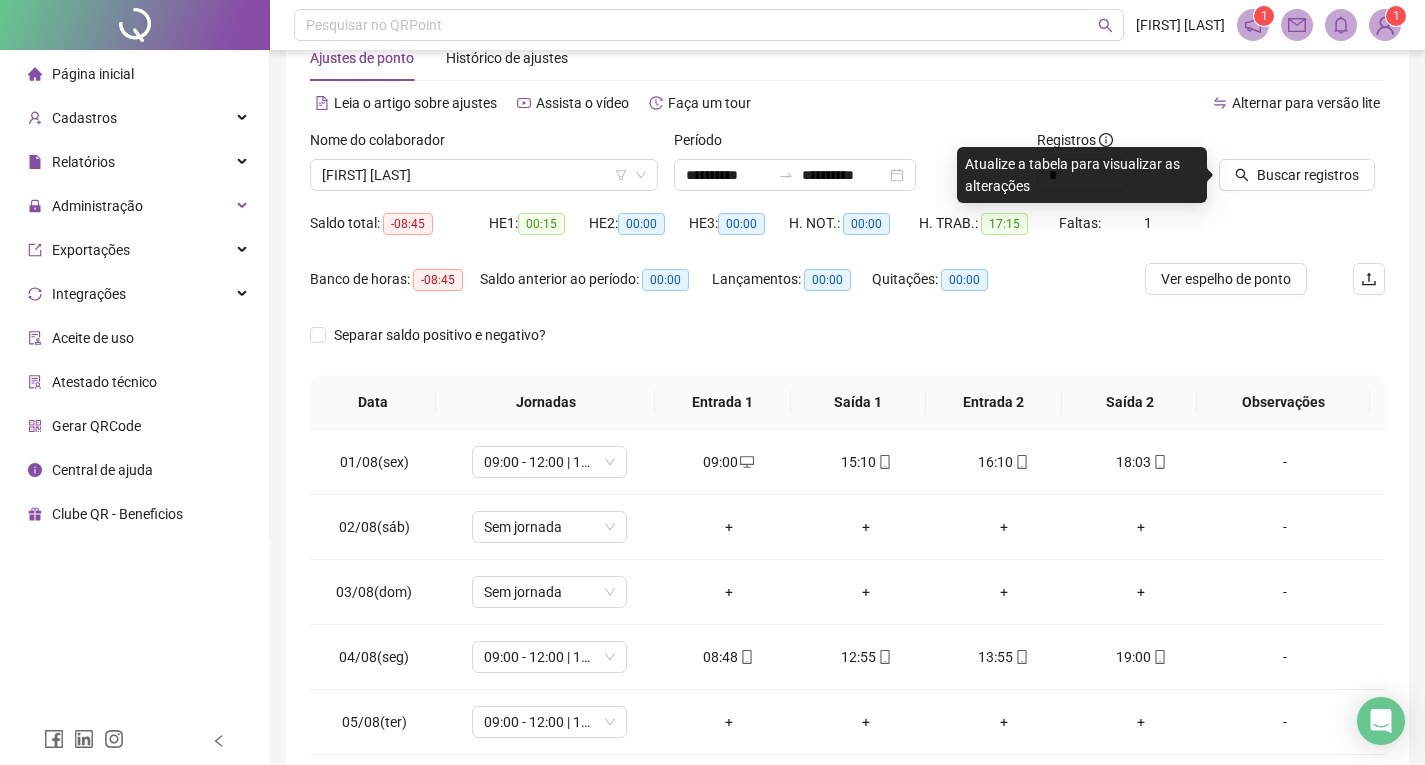 click on "Atualize a tabela para visualizar as alterações" at bounding box center [1082, 175] 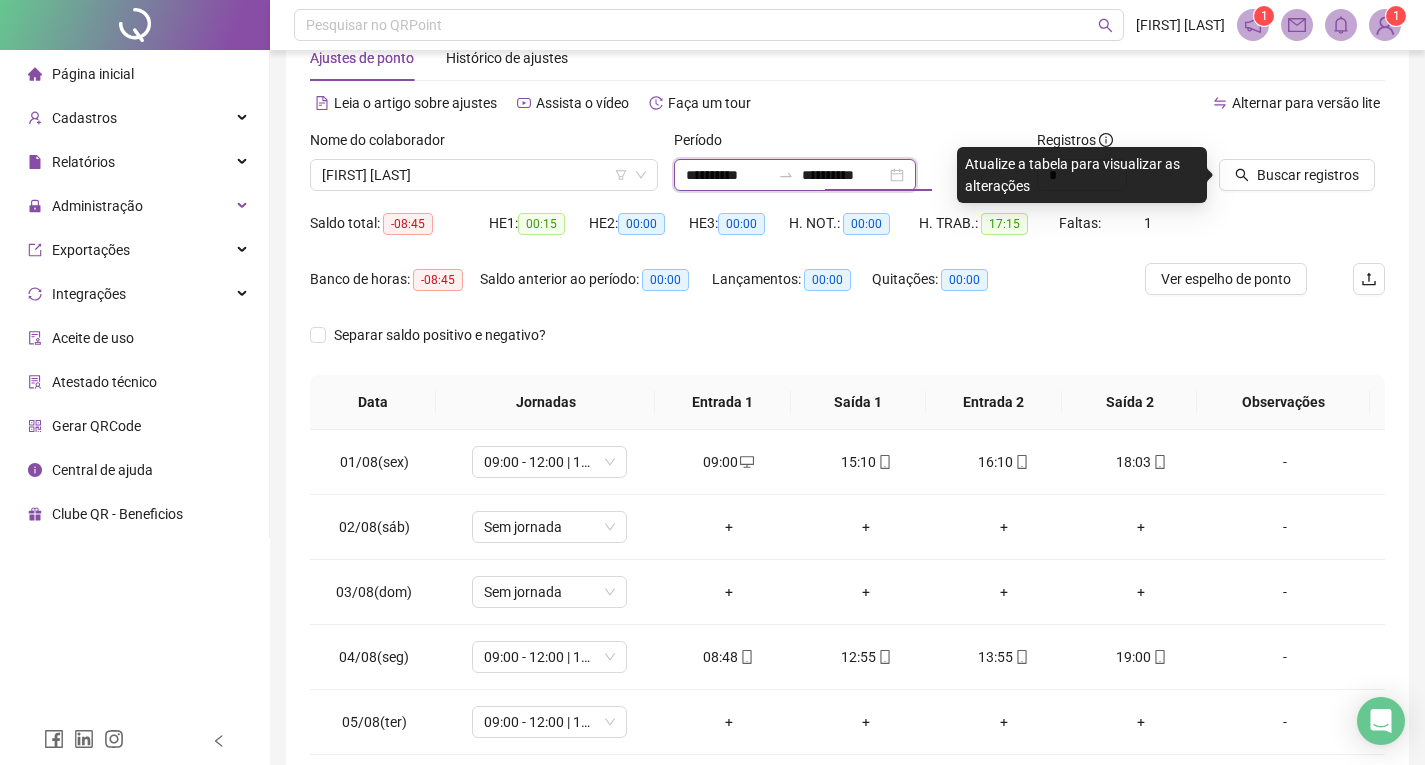 click on "**********" at bounding box center (844, 175) 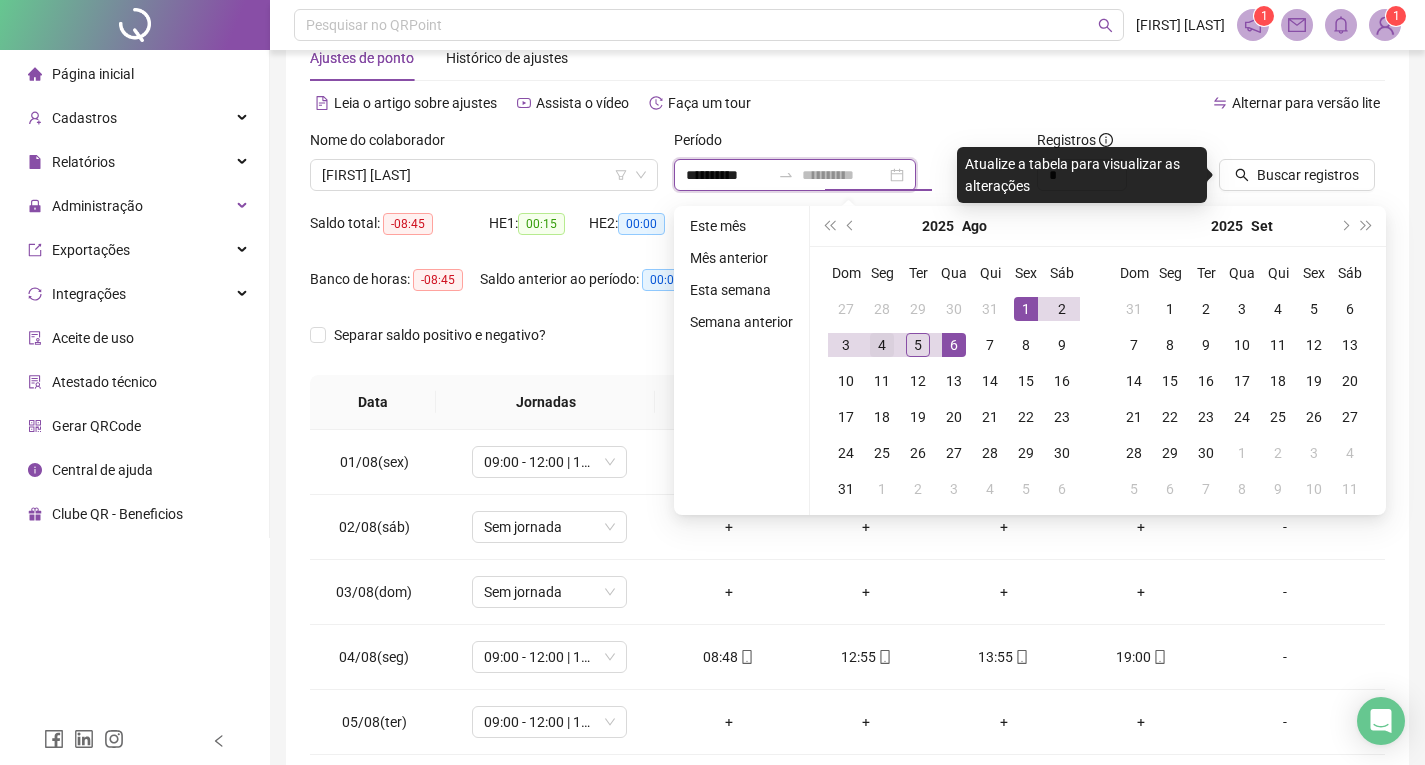 type on "**********" 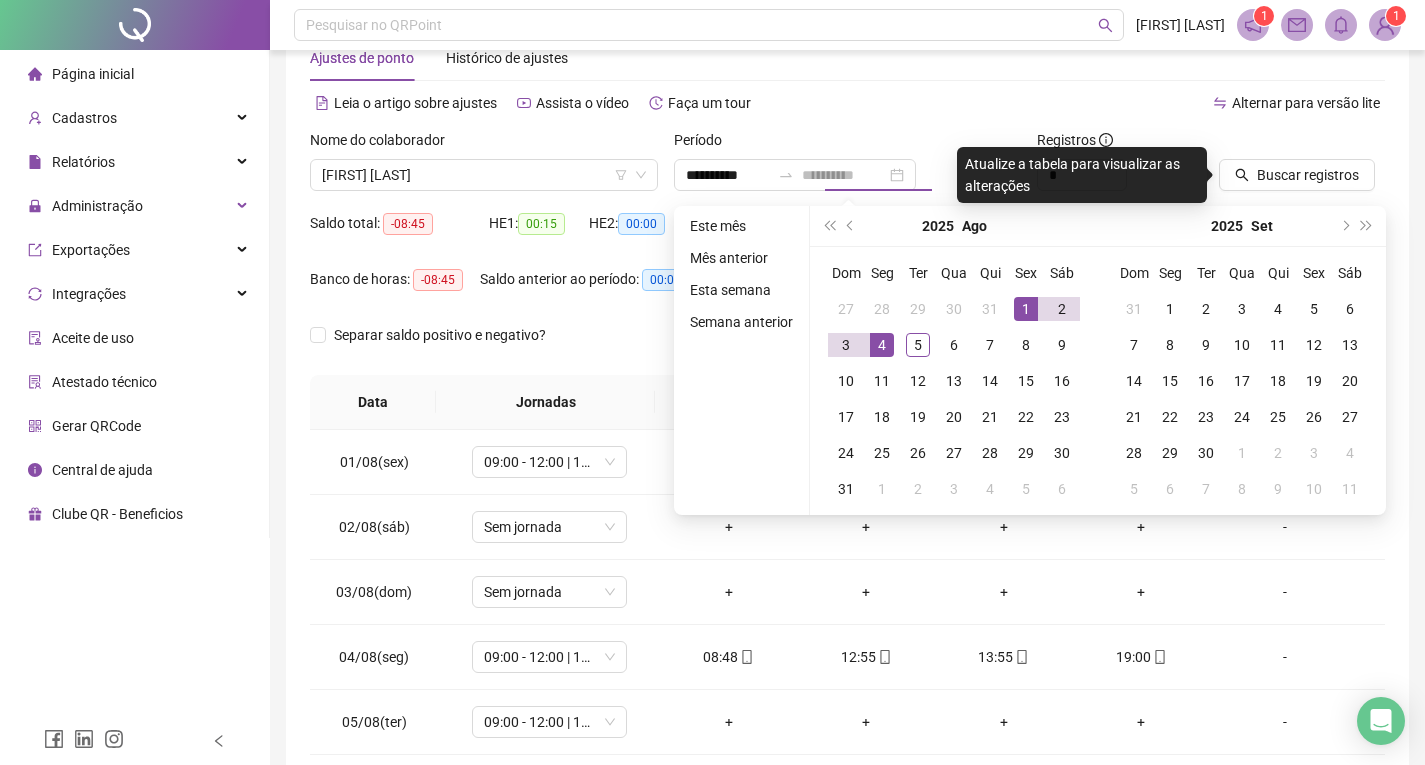 click on "4" at bounding box center (882, 345) 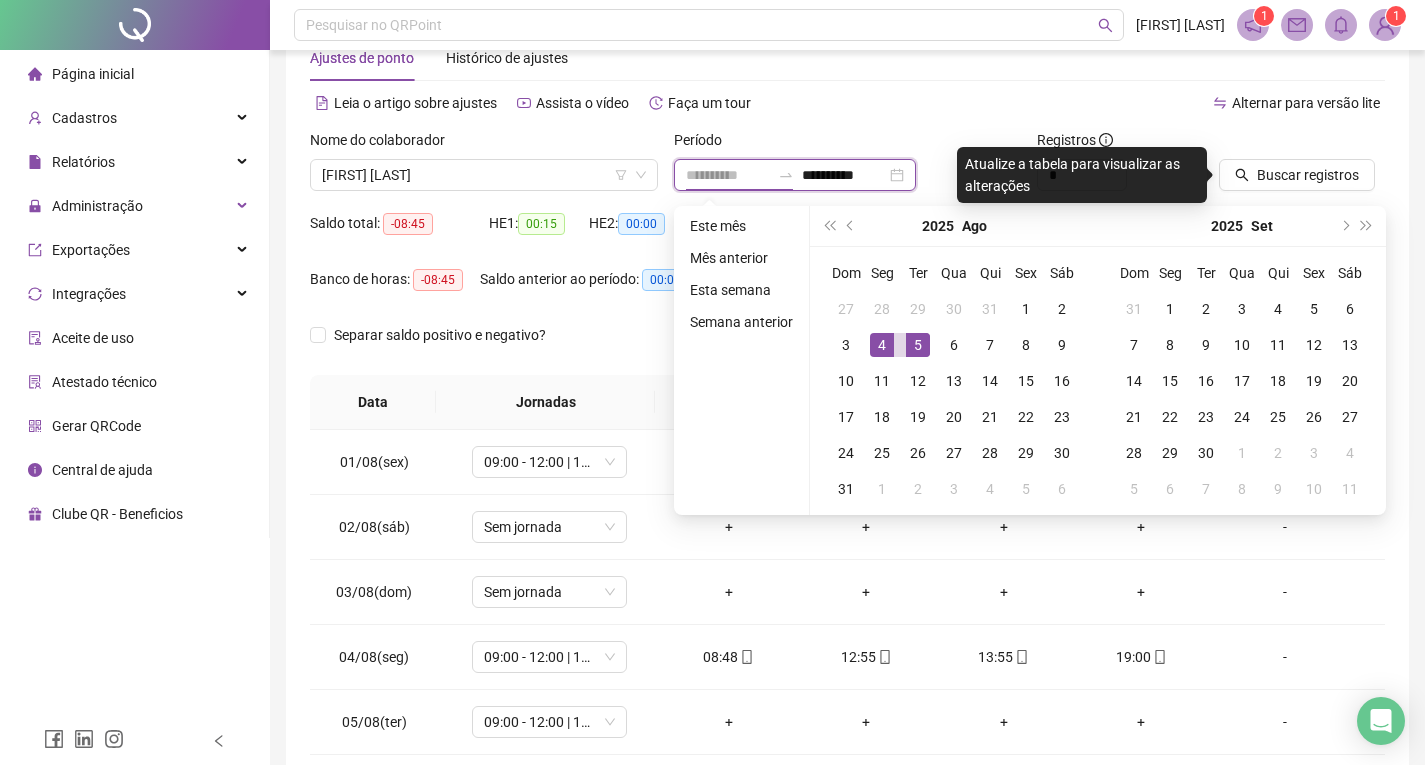 type on "**********" 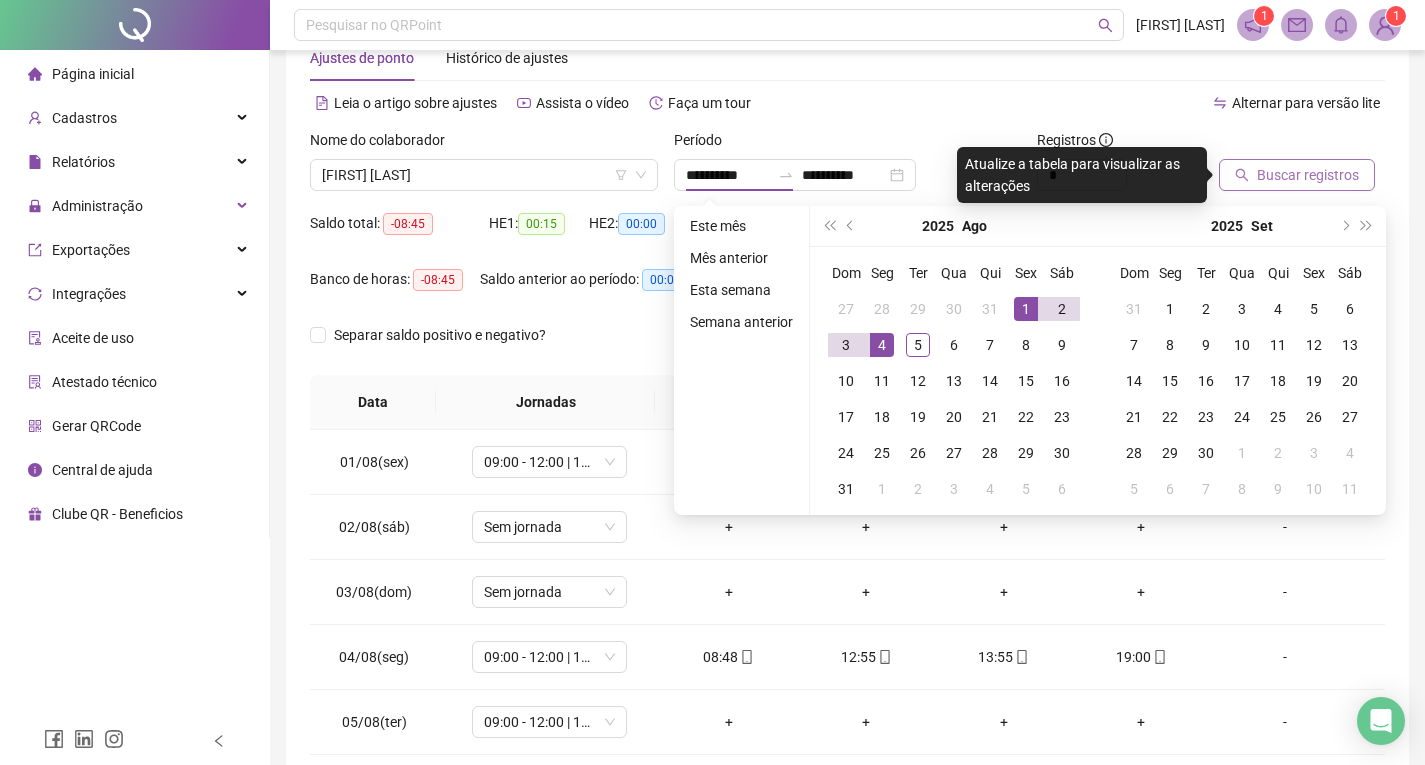 click on "Buscar registros" at bounding box center (1308, 175) 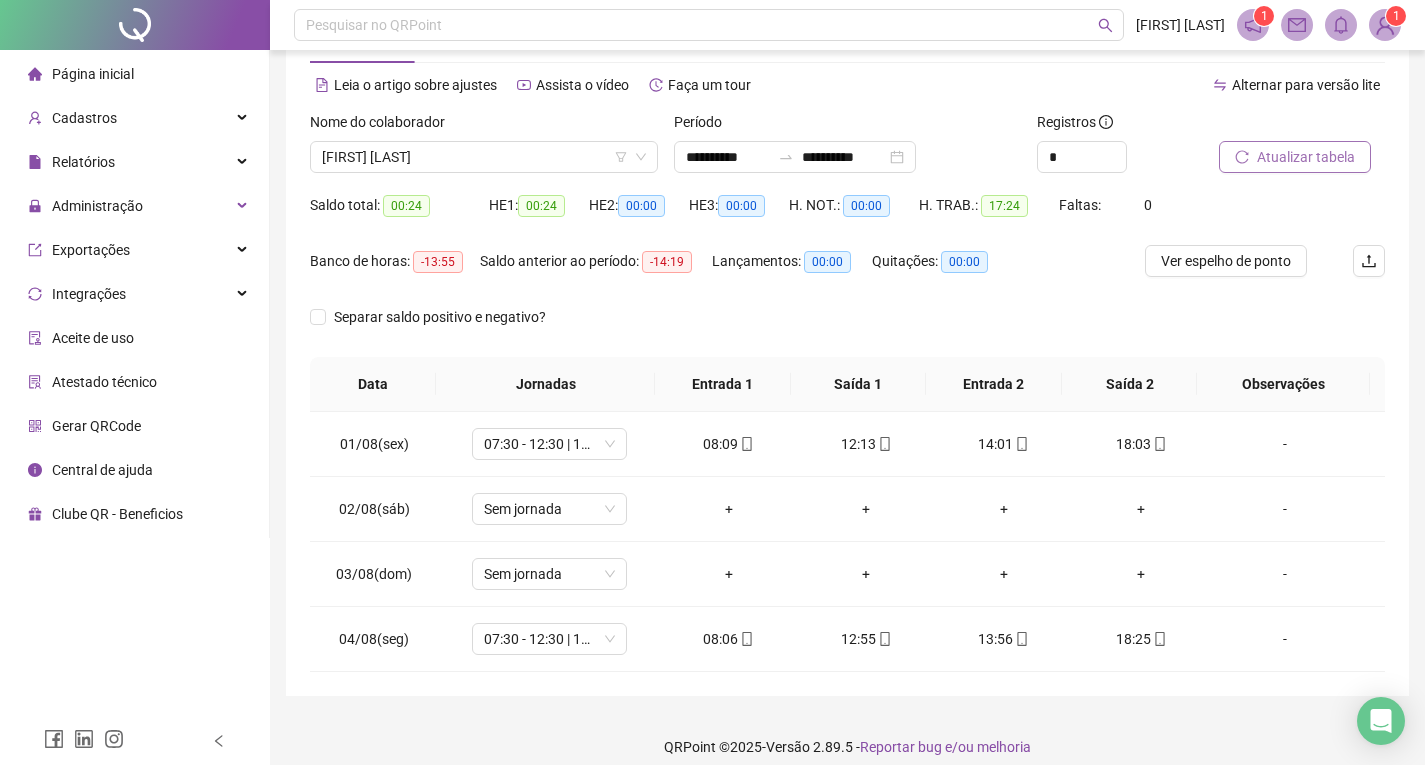 scroll, scrollTop: 90, scrollLeft: 0, axis: vertical 